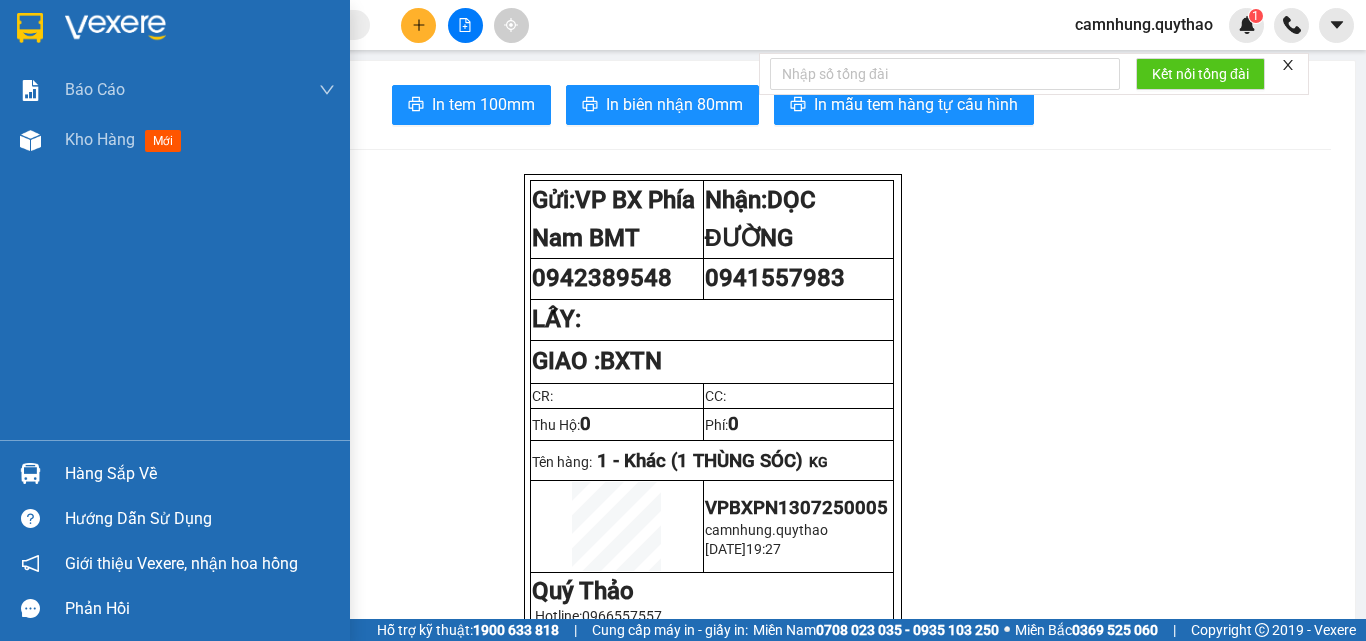 scroll, scrollTop: 0, scrollLeft: 0, axis: both 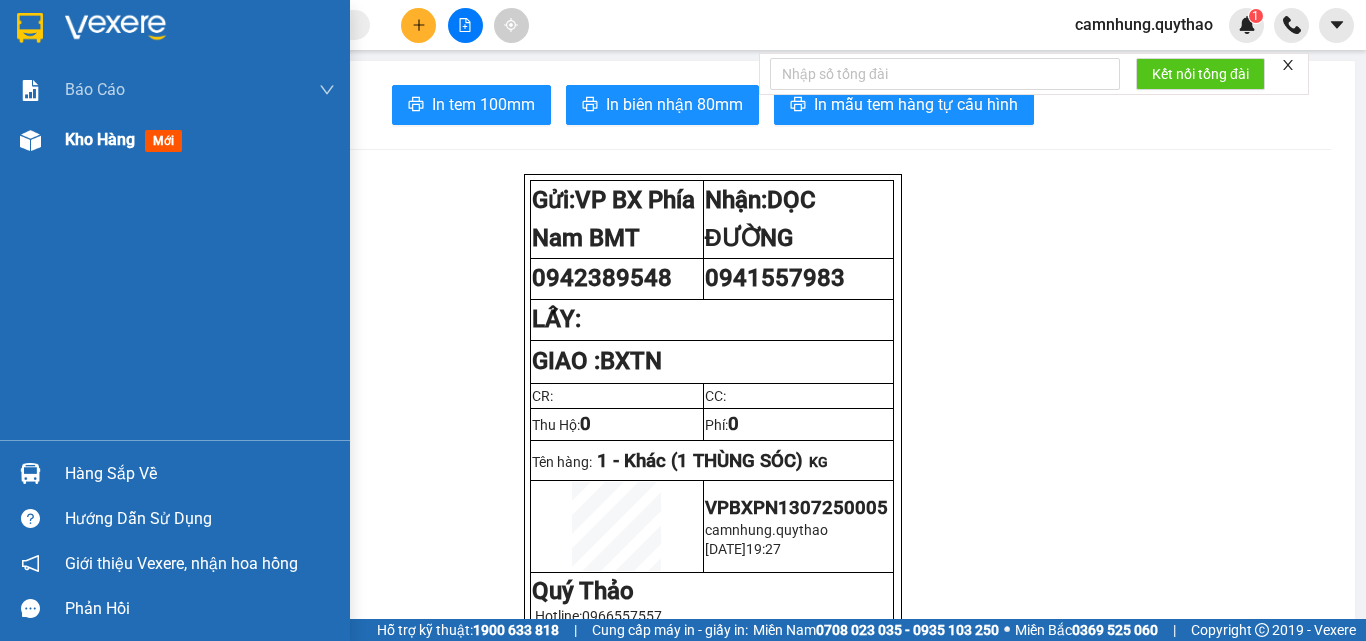 click on "Kho hàng" at bounding box center (100, 139) 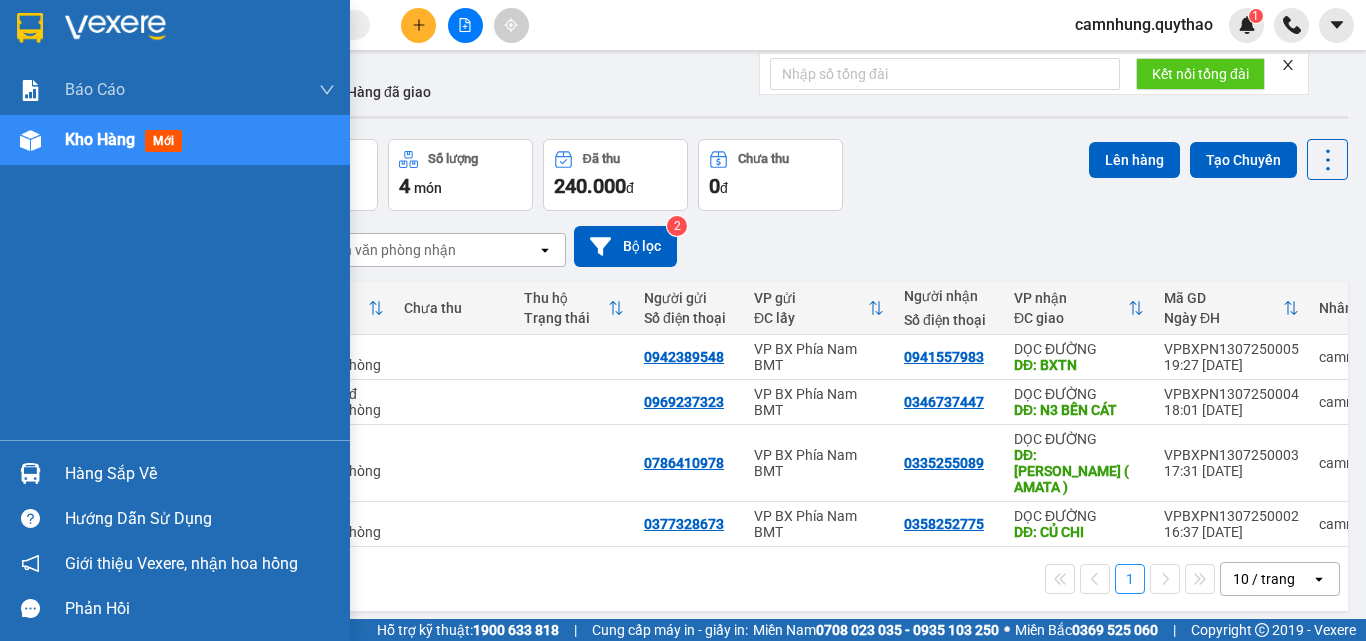 click on "Kho hàng mới" at bounding box center [200, 140] 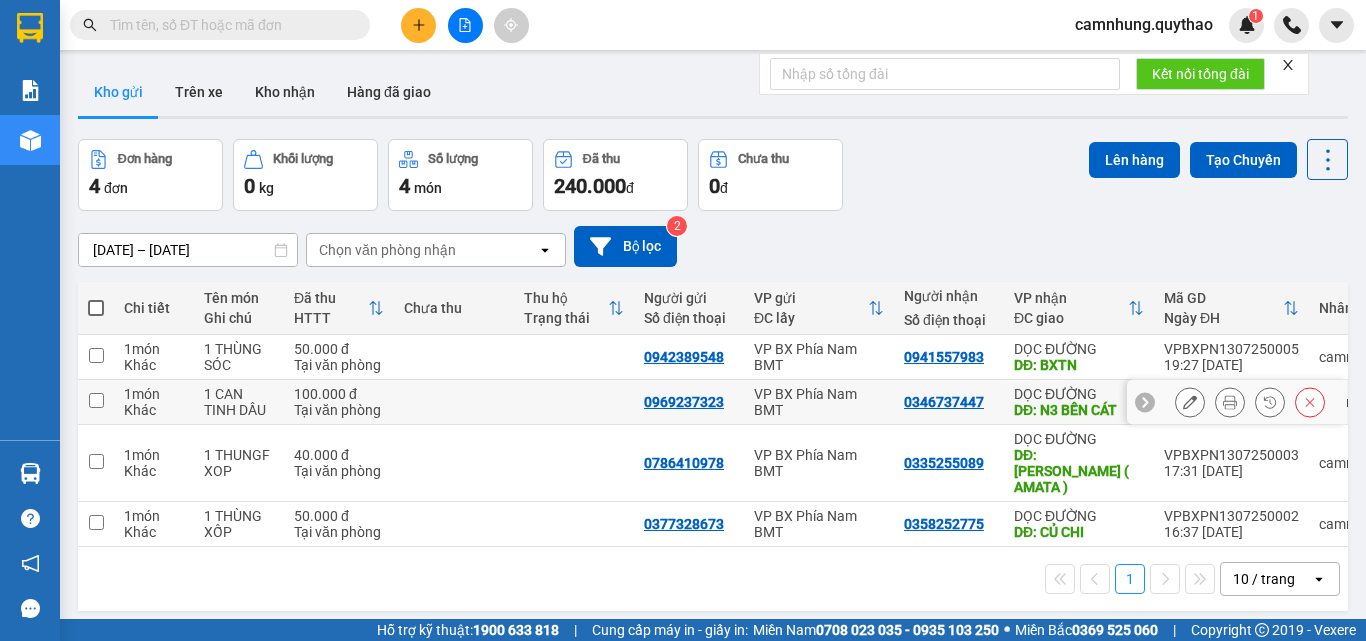 click on "1 CAN TINH DẦU" at bounding box center [239, 402] 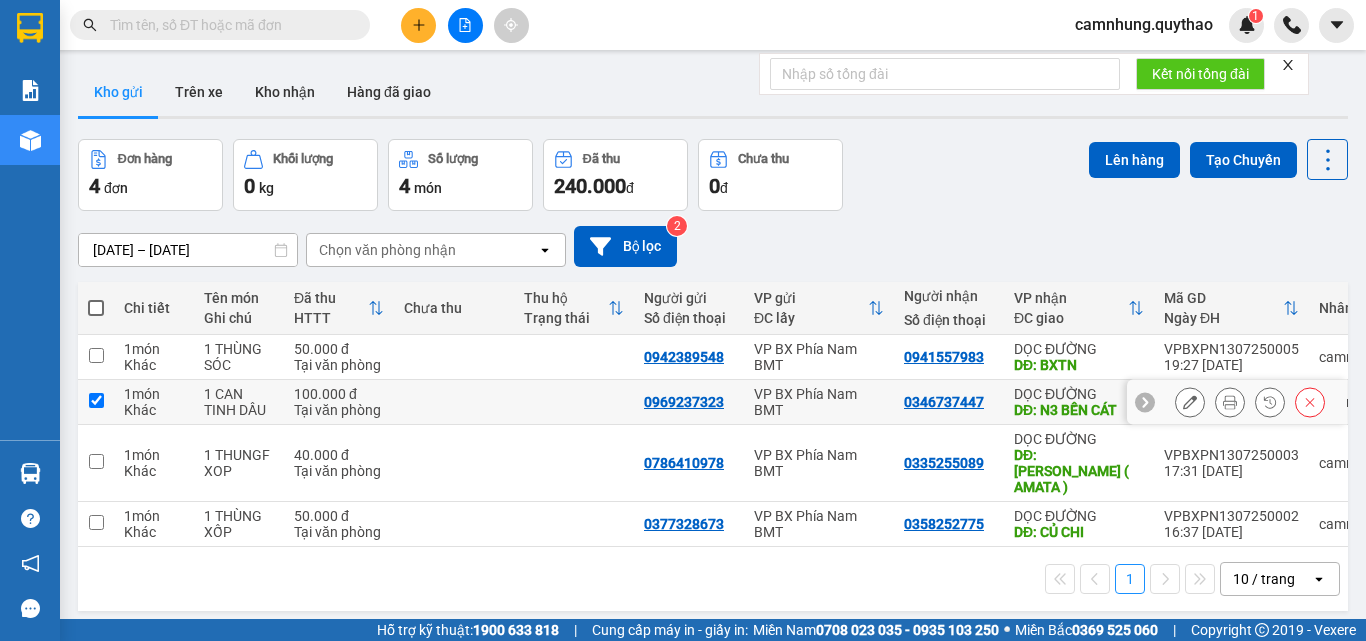 checkbox on "true" 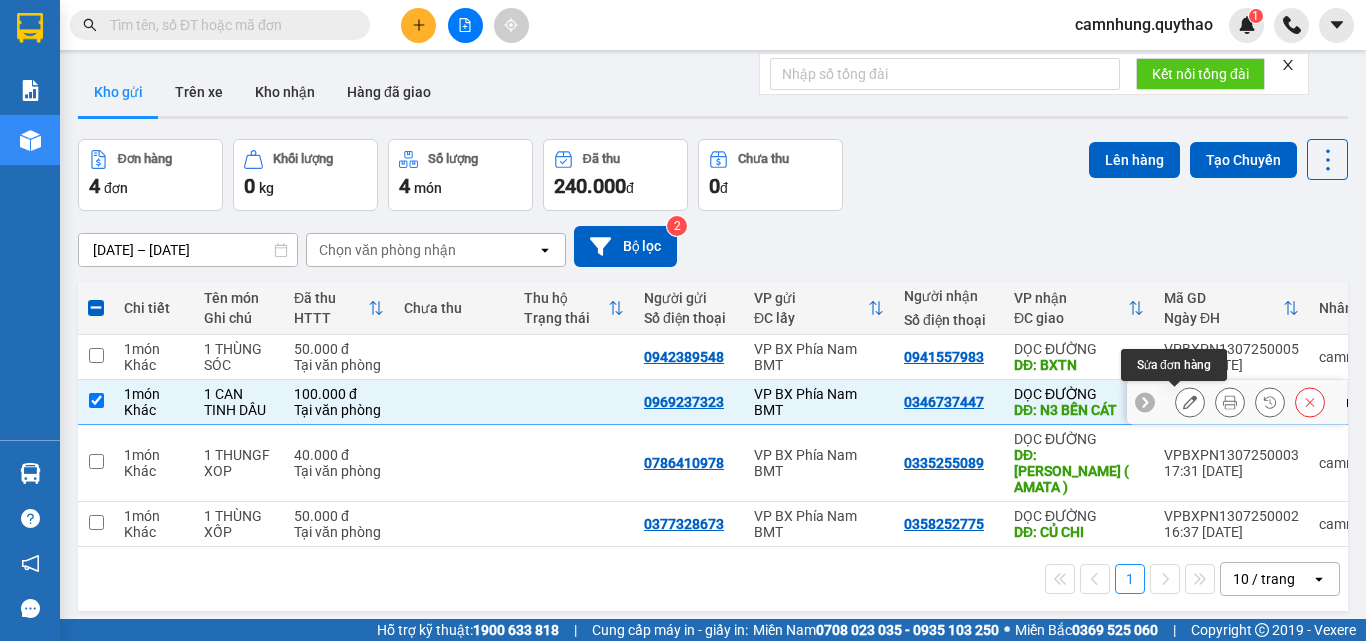 click 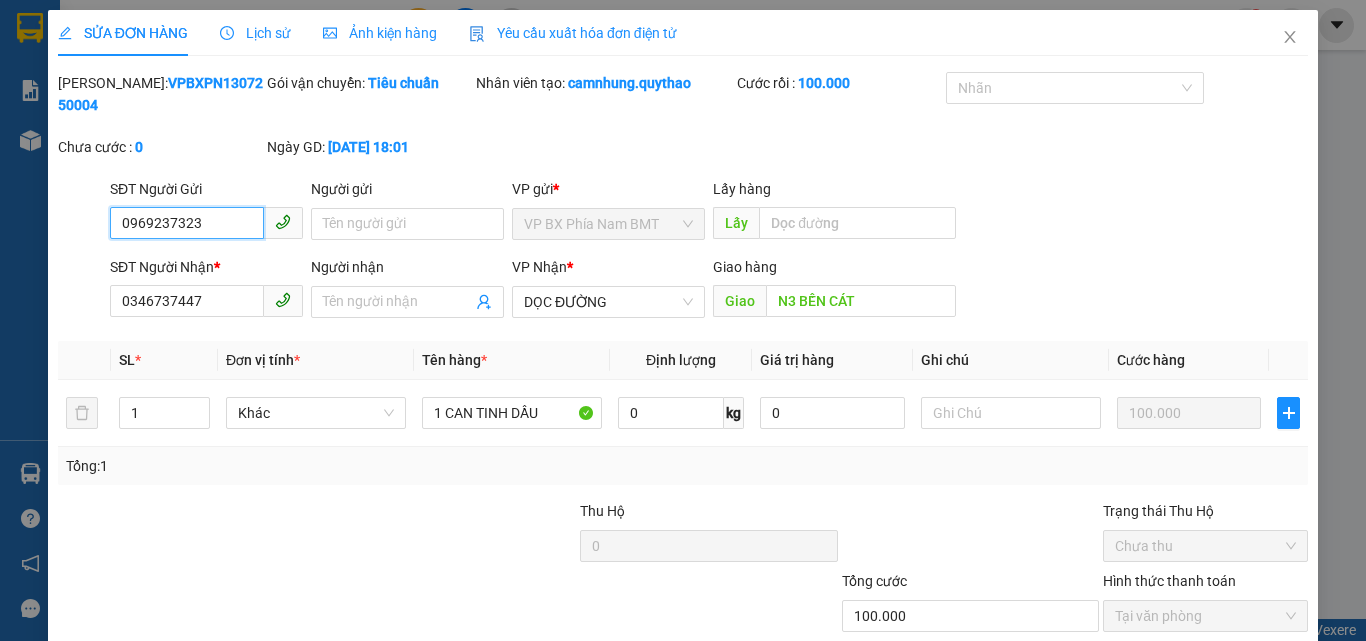 type on "0969237323" 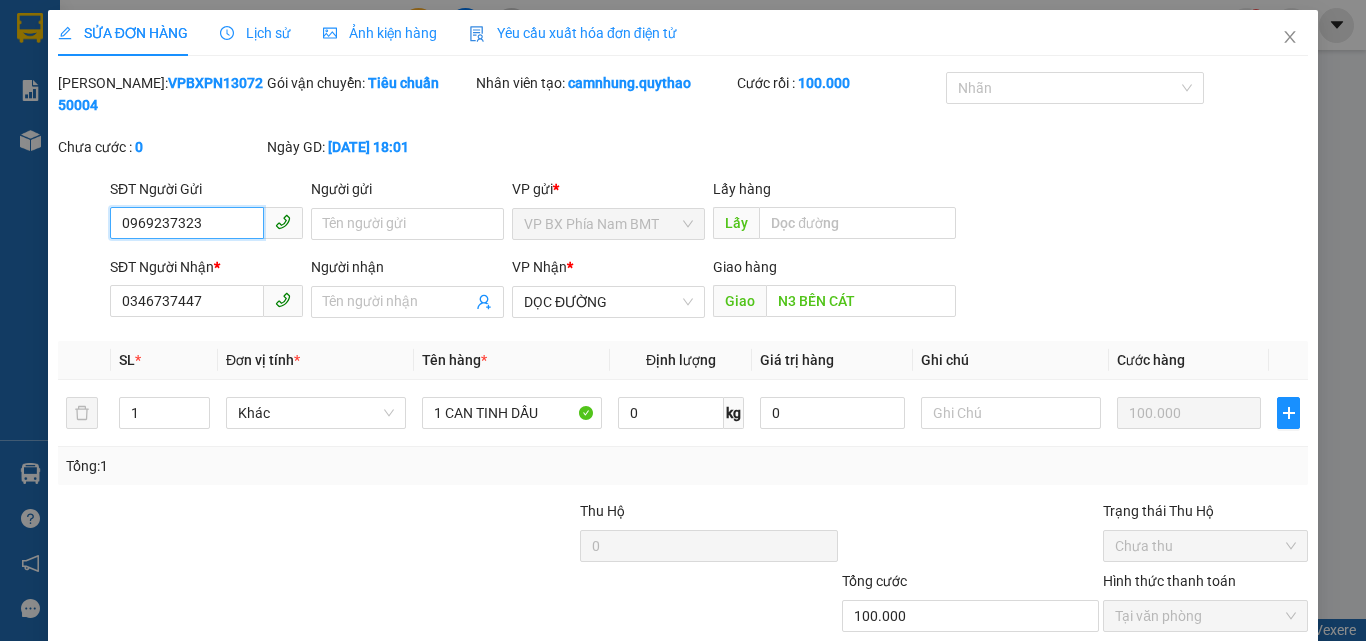 type on "100.000" 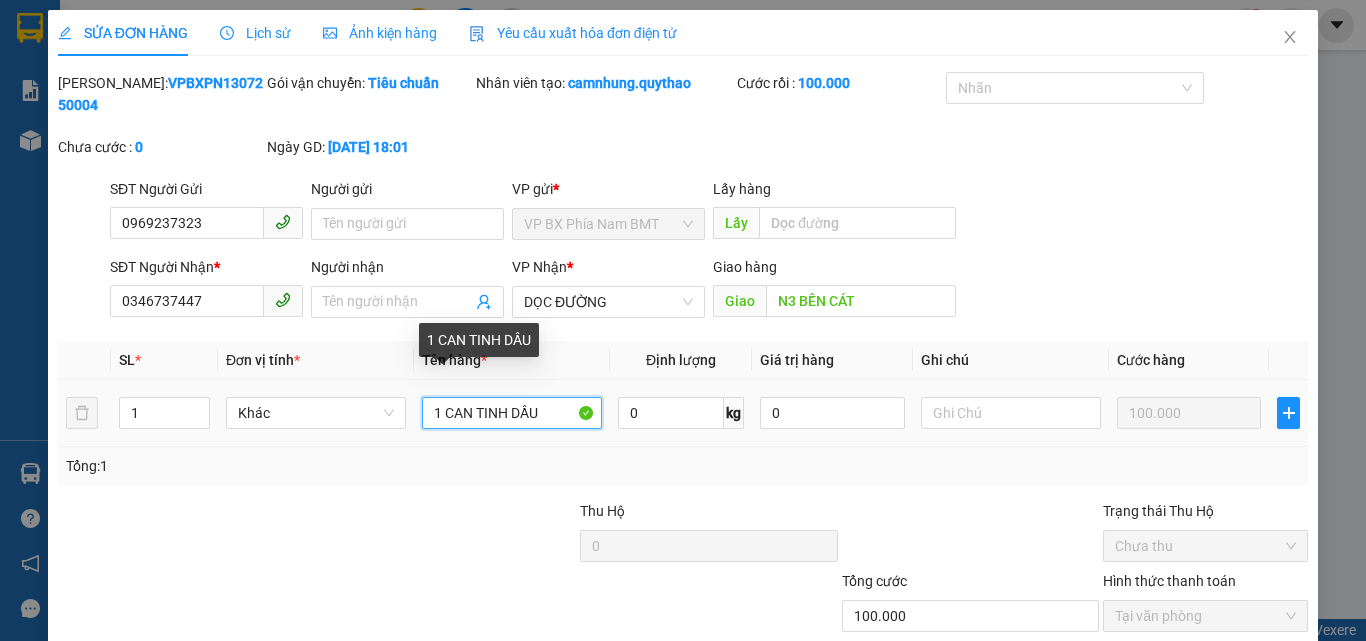 click on "1 CAN TINH DẦU" at bounding box center (512, 413) 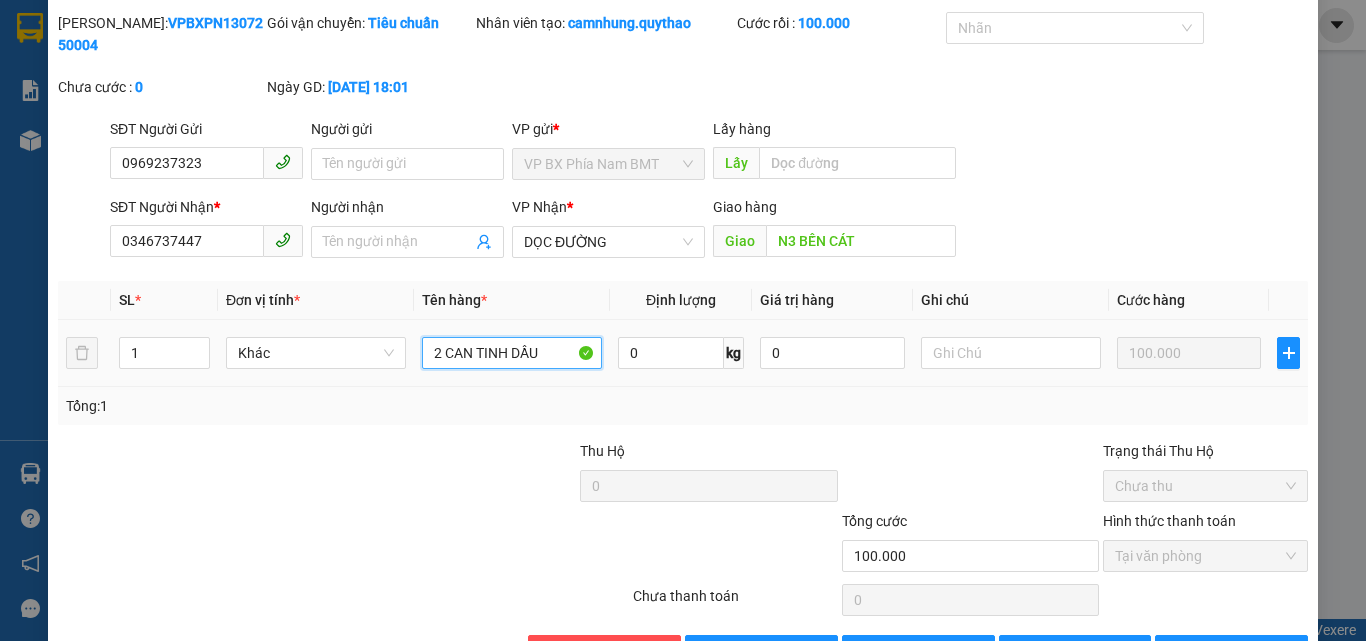 scroll, scrollTop: 103, scrollLeft: 0, axis: vertical 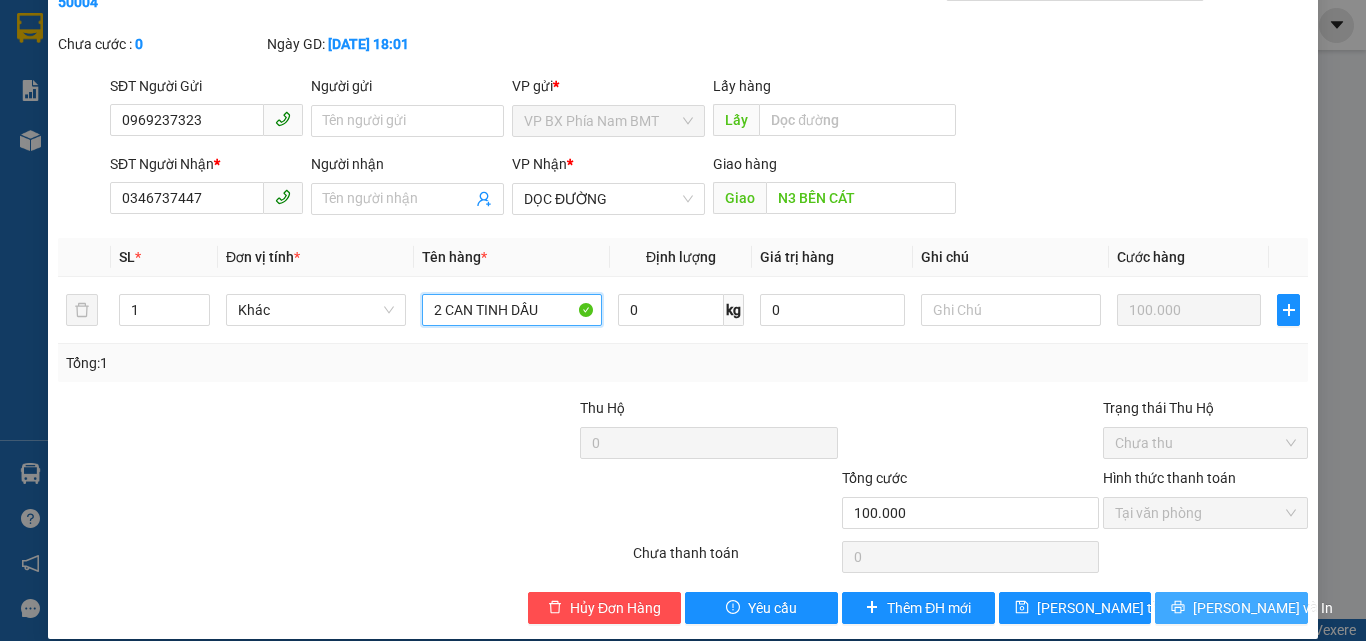 type on "2 CAN TINH DẦU" 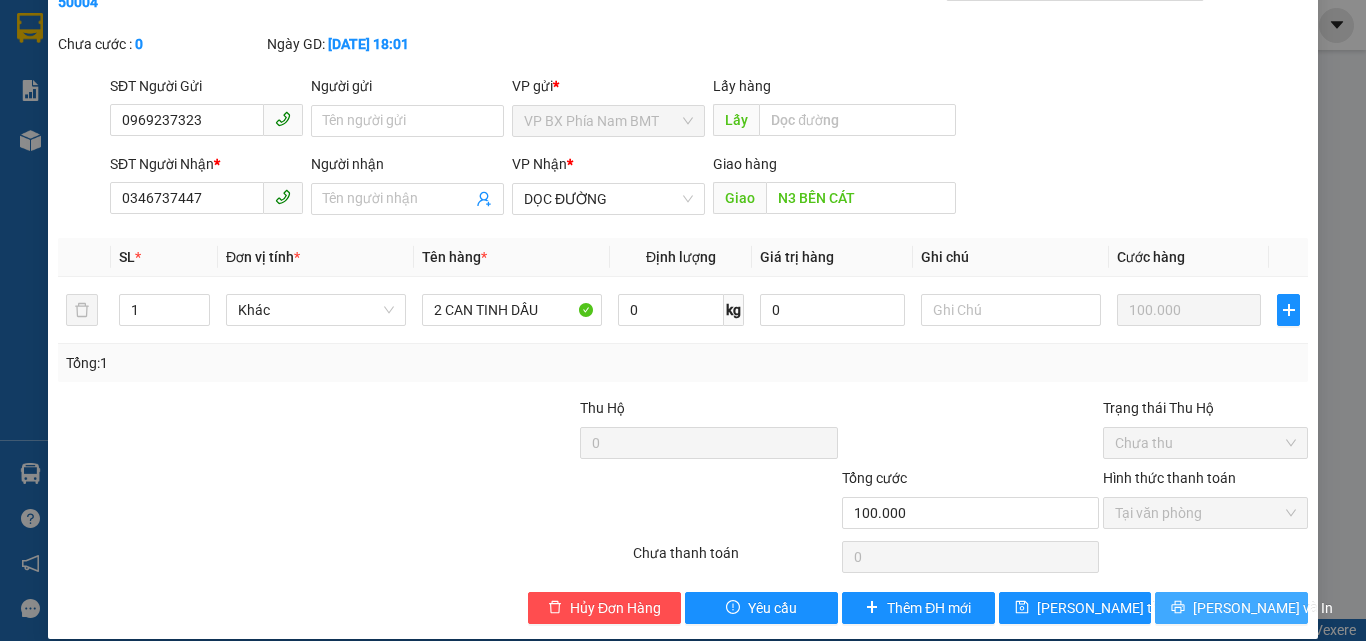 click on "[PERSON_NAME] và In" at bounding box center [1231, 608] 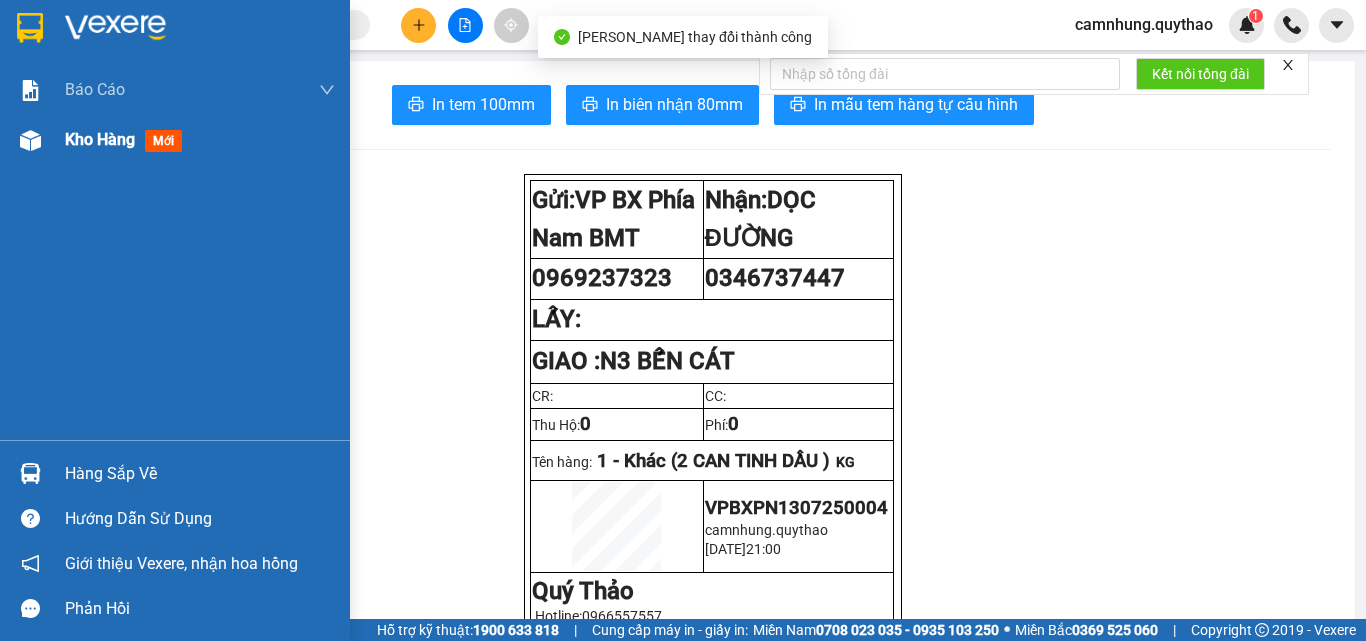click on "Kho hàng" at bounding box center [100, 139] 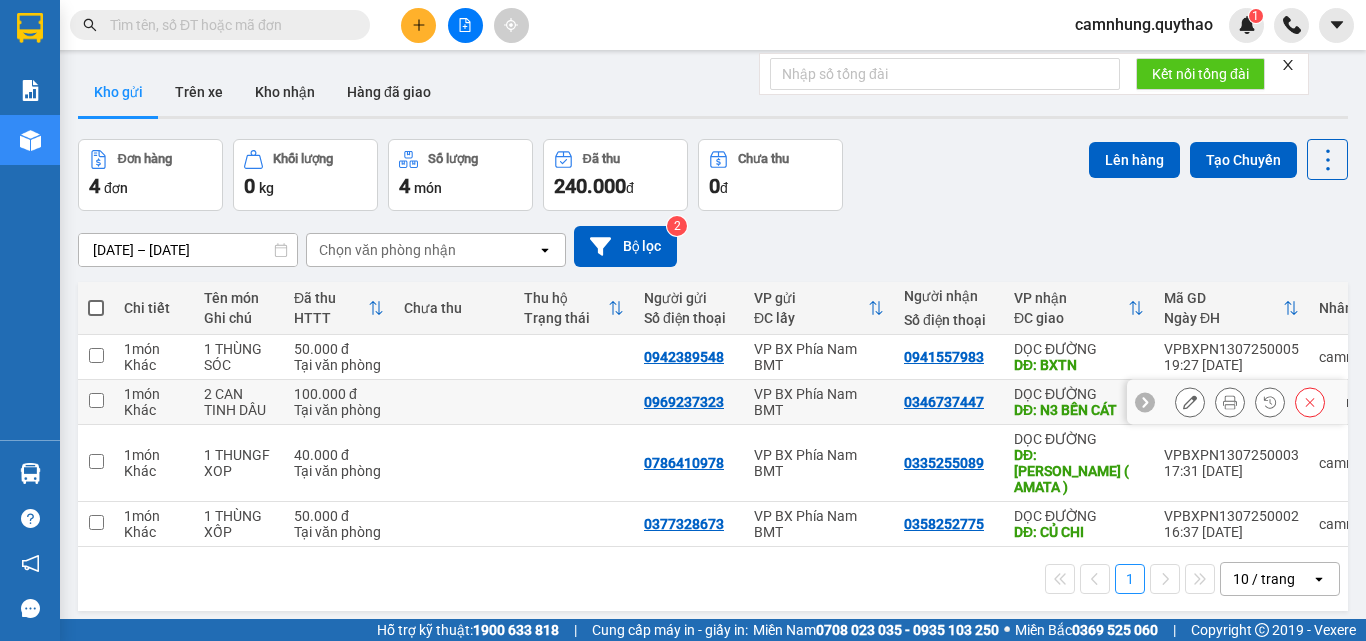 drag, startPoint x: 119, startPoint y: 398, endPoint x: 172, endPoint y: 412, distance: 54.81788 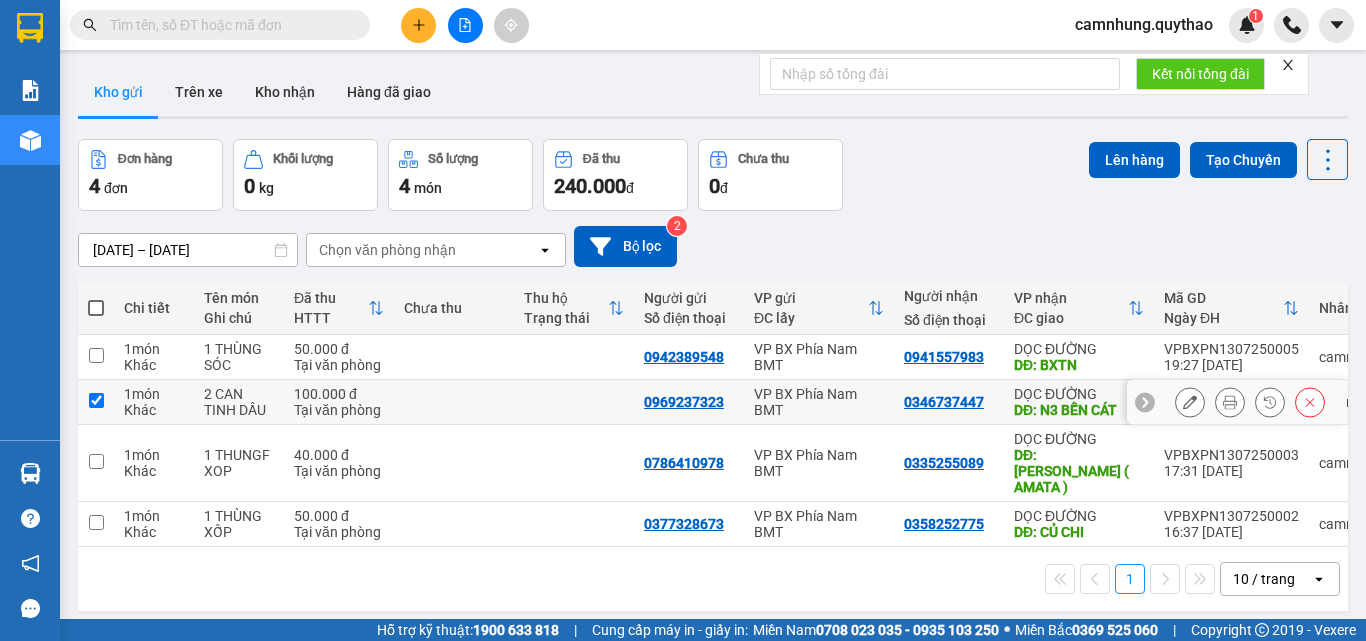 checkbox on "true" 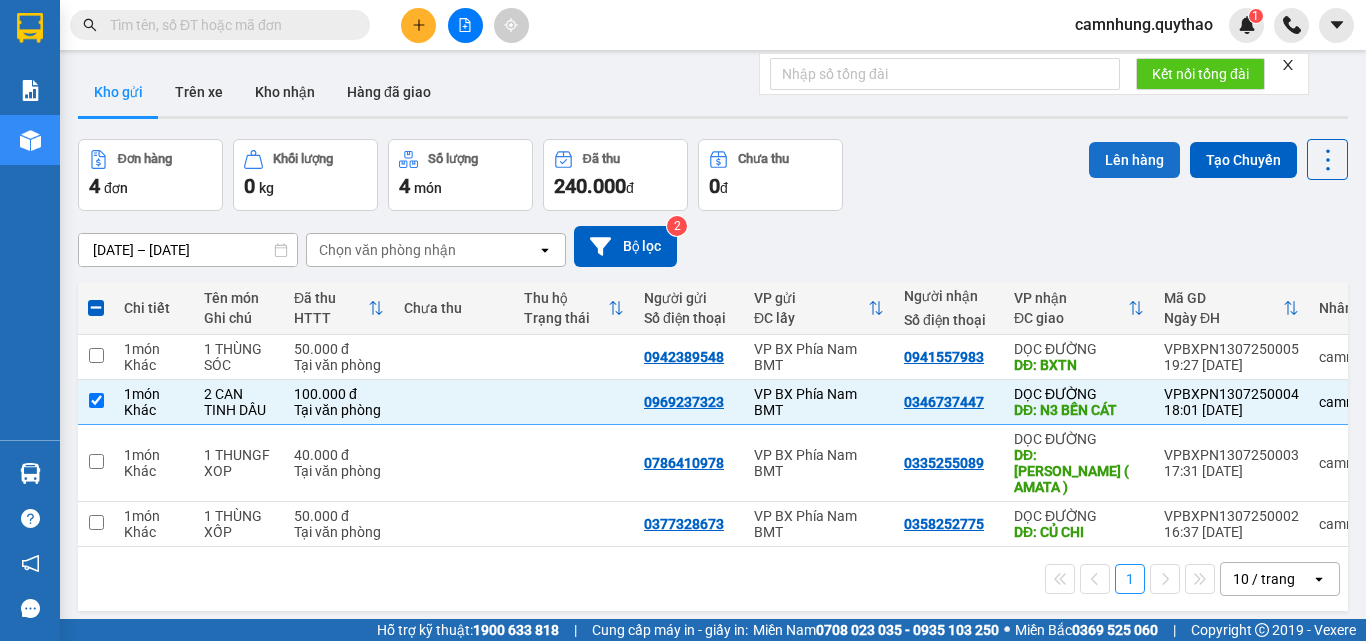 click on "Lên hàng" at bounding box center (1134, 160) 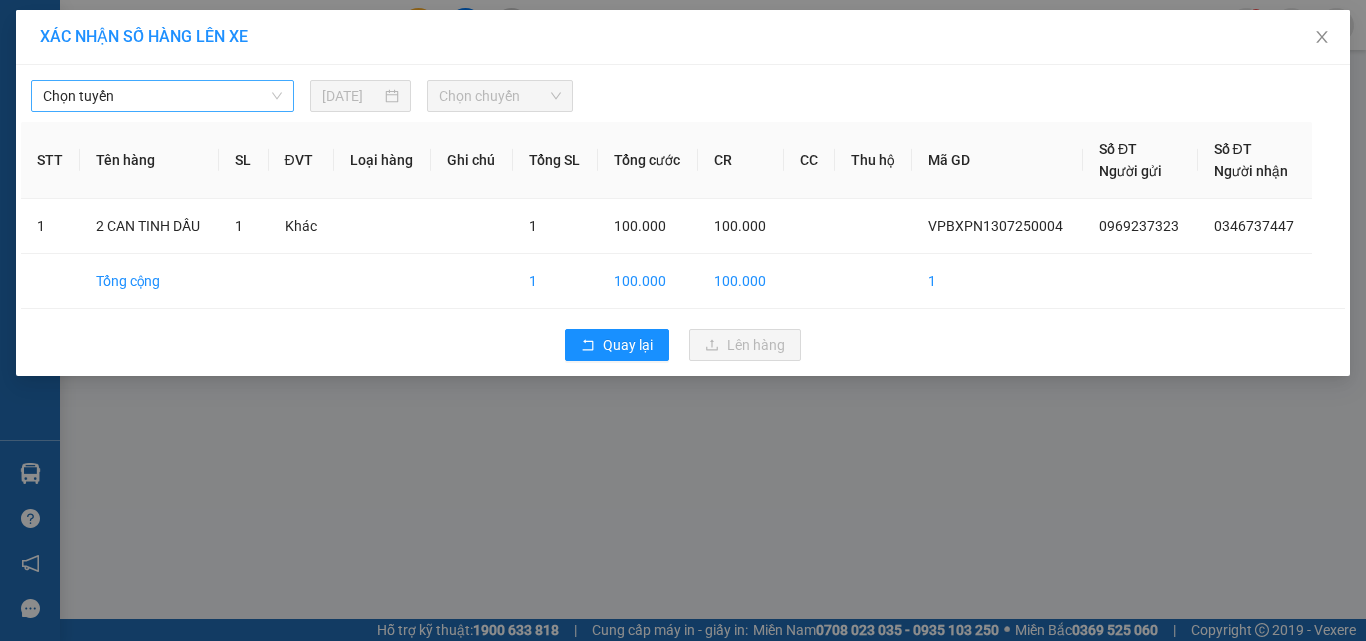 click on "Chọn tuyến" at bounding box center [162, 96] 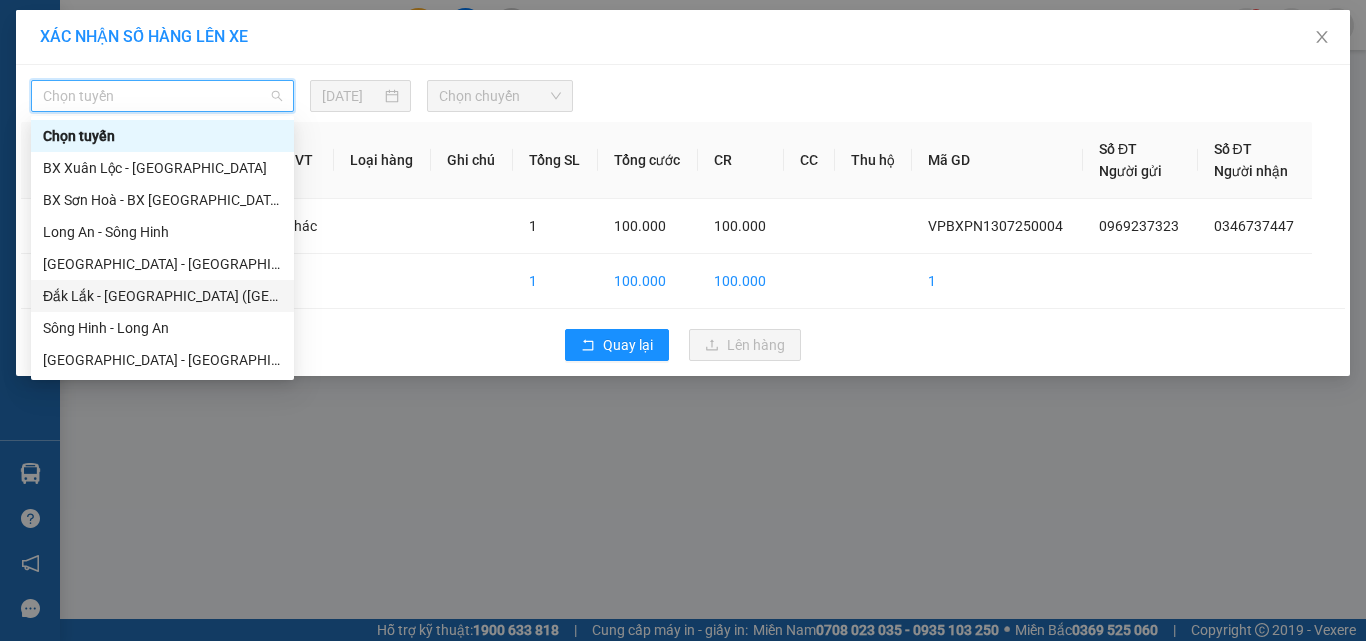 scroll, scrollTop: 224, scrollLeft: 0, axis: vertical 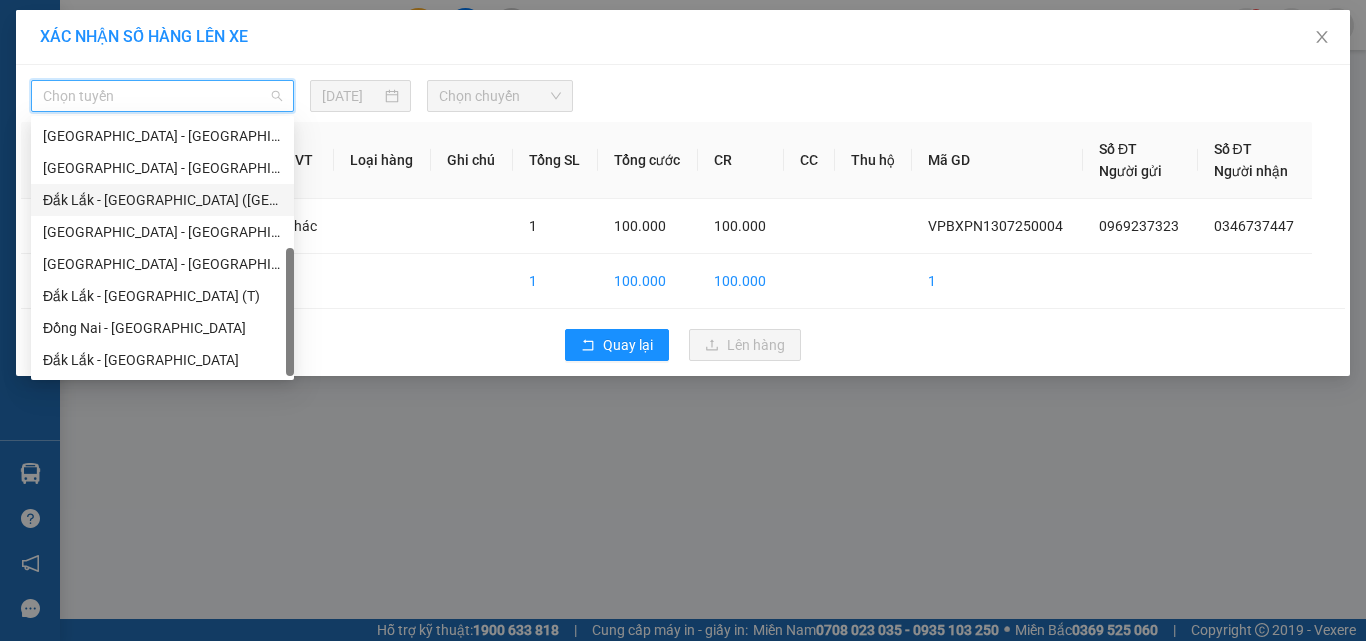 click on "Đắk Lắk - [GEOGRAPHIC_DATA] ([GEOGRAPHIC_DATA])" at bounding box center [162, 200] 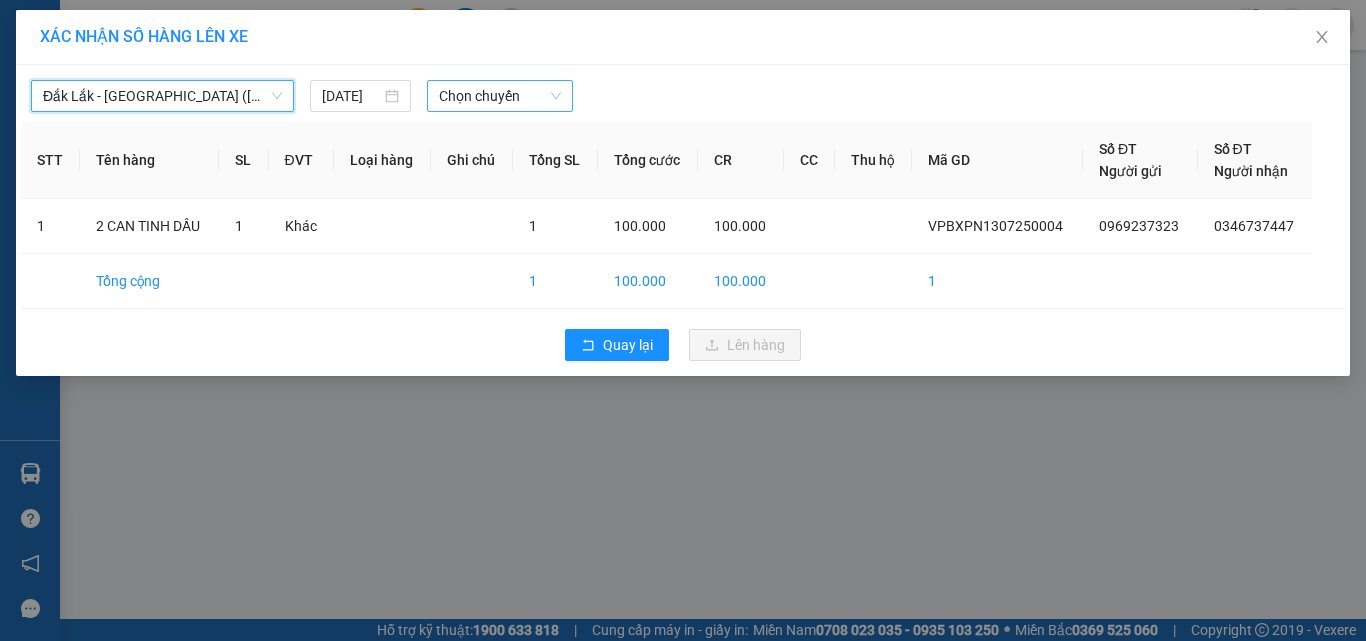 click on "Chọn chuyến" at bounding box center [500, 96] 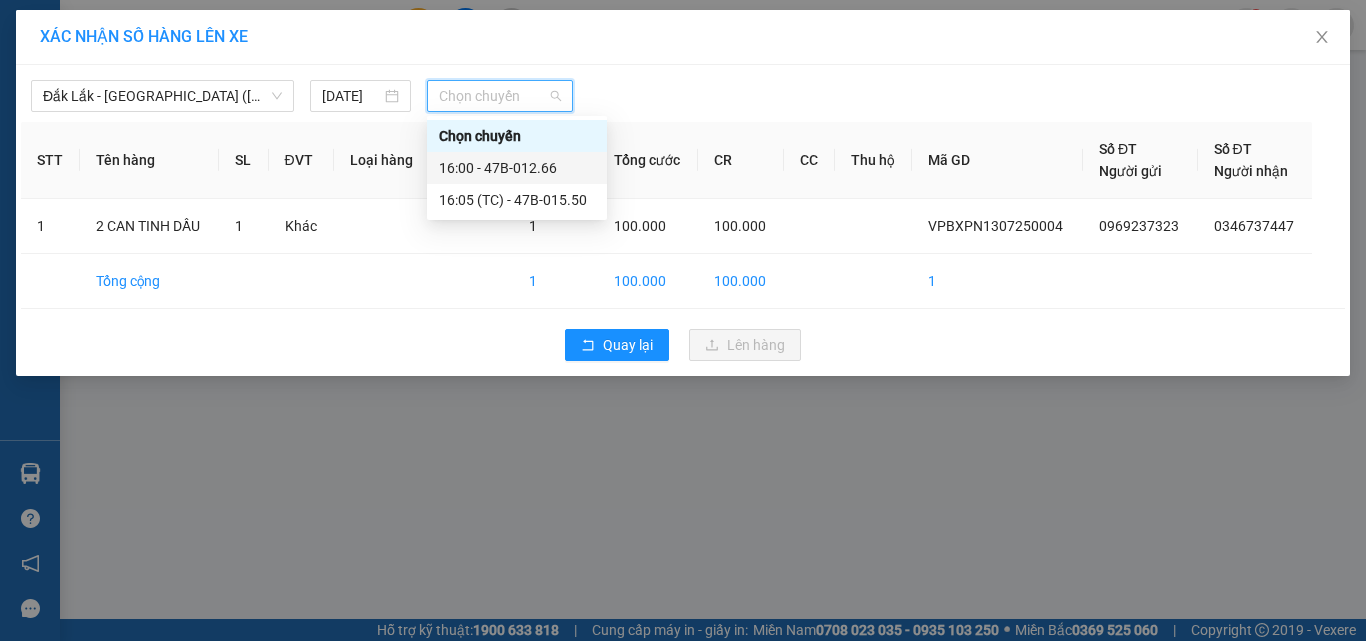 click on "16:00     - 47B-012.66" at bounding box center [517, 168] 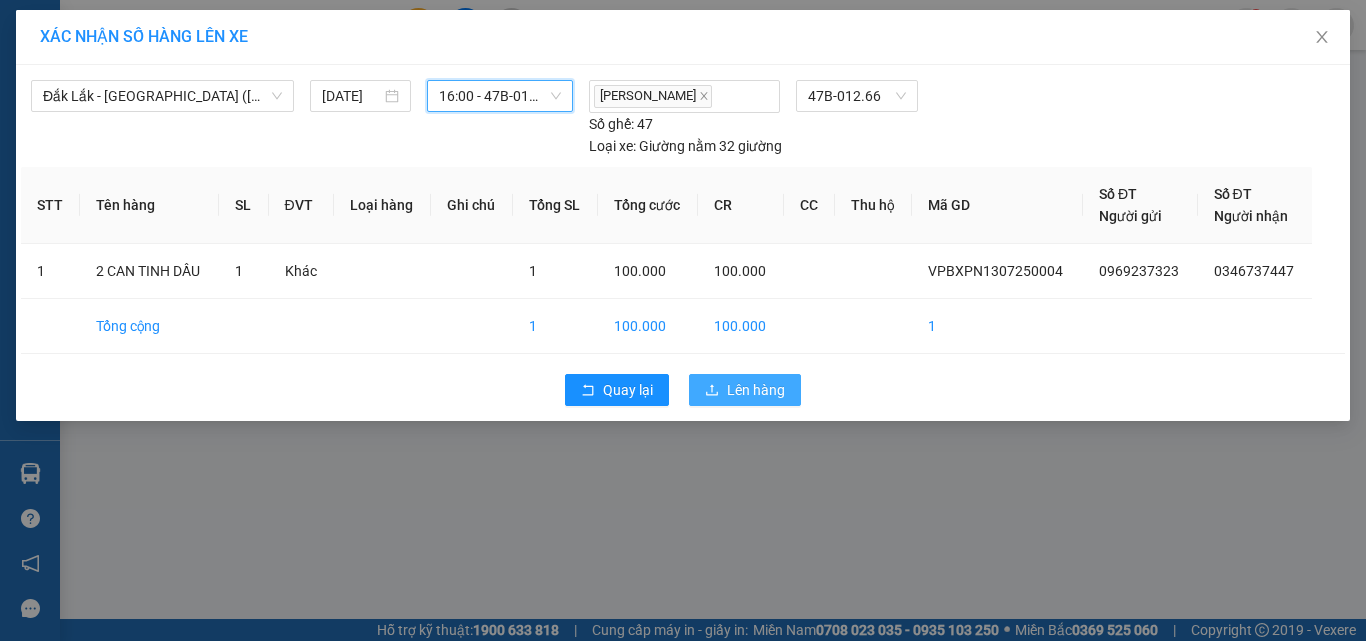 click on "Lên hàng" at bounding box center [745, 390] 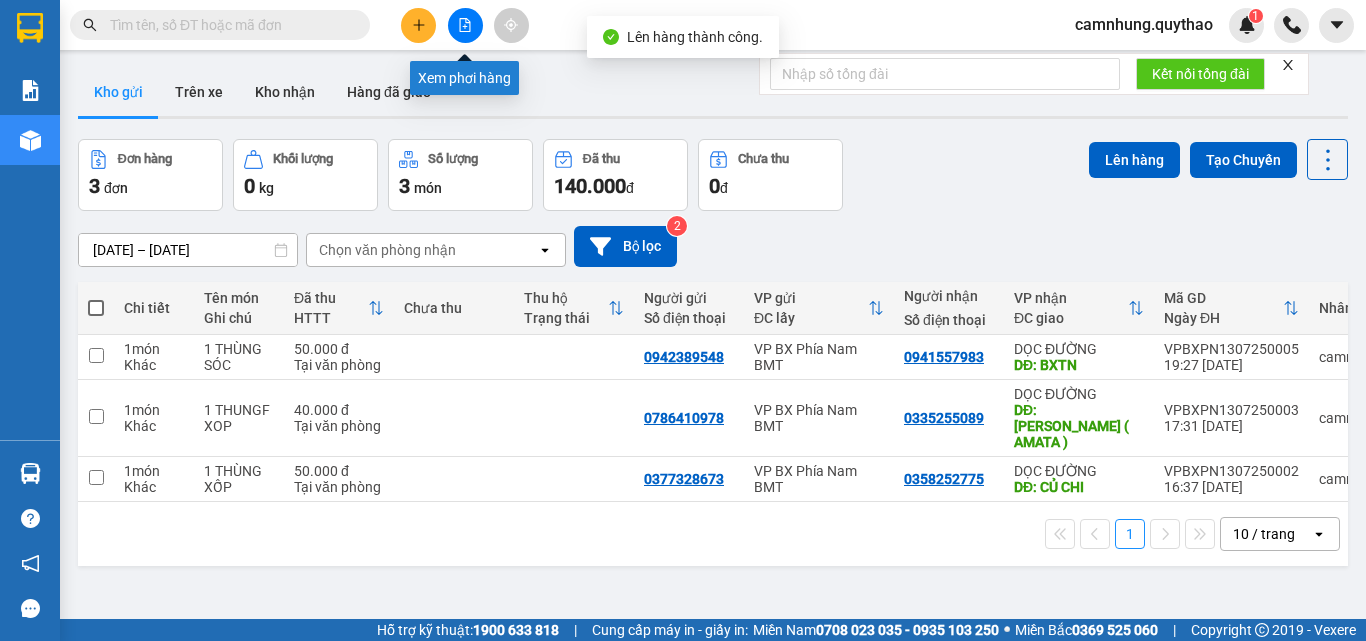 click 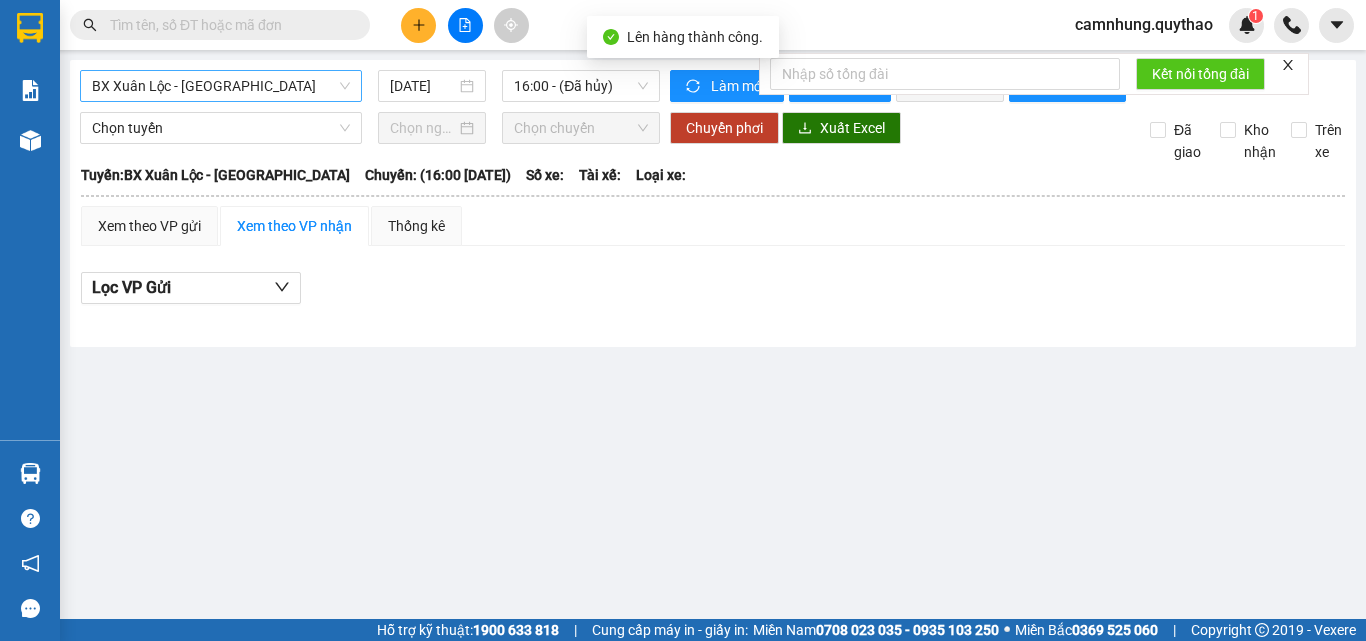 click on "BX Xuân Lộc - [GEOGRAPHIC_DATA]" at bounding box center (221, 86) 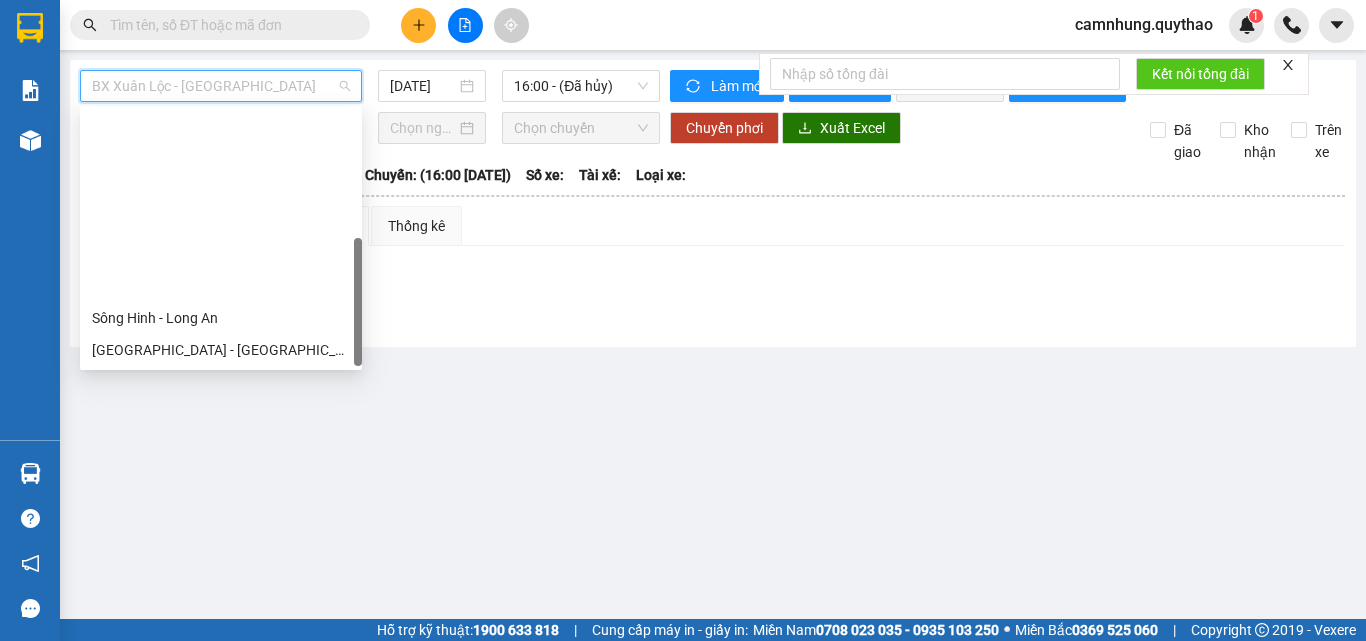 scroll, scrollTop: 224, scrollLeft: 0, axis: vertical 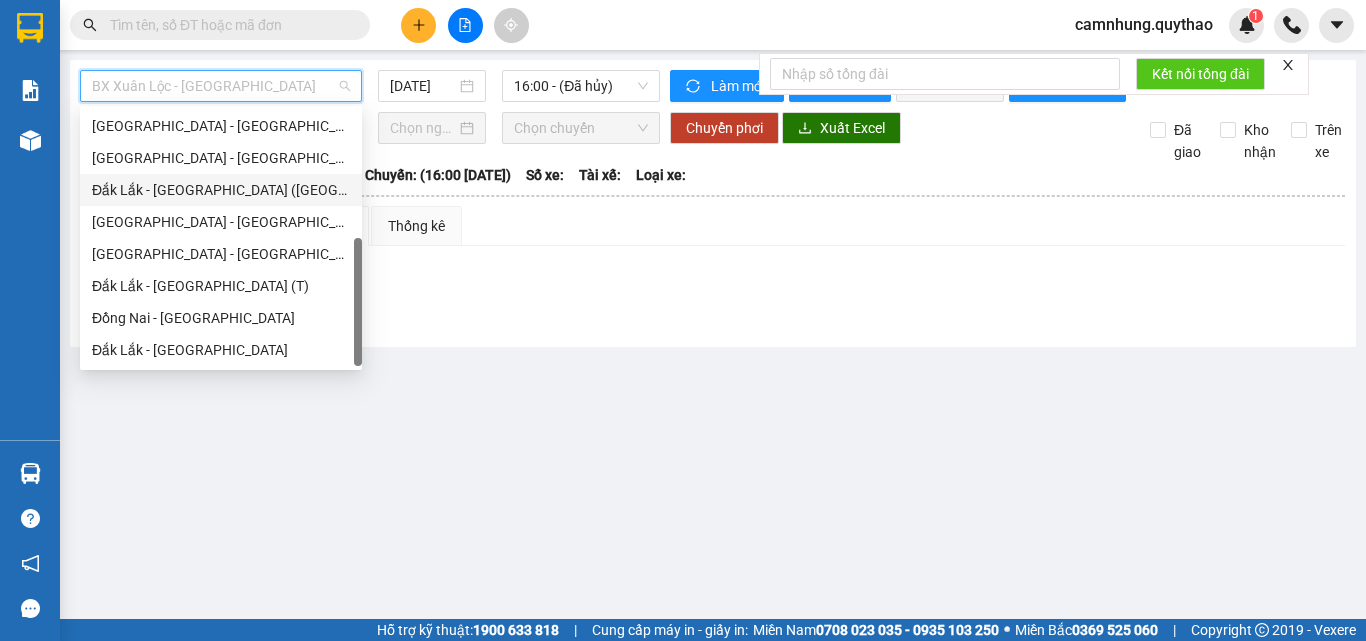 click on "Đắk Lắk - [GEOGRAPHIC_DATA] ([GEOGRAPHIC_DATA])" at bounding box center (221, 190) 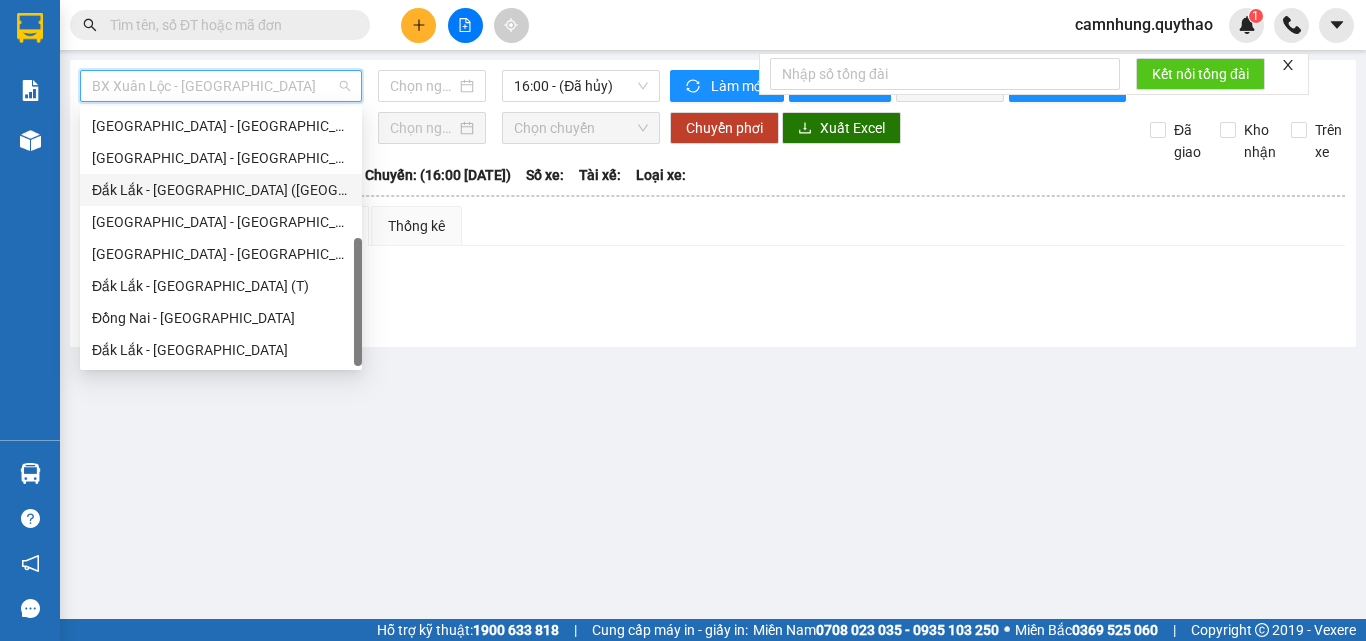 type on "[DATE]" 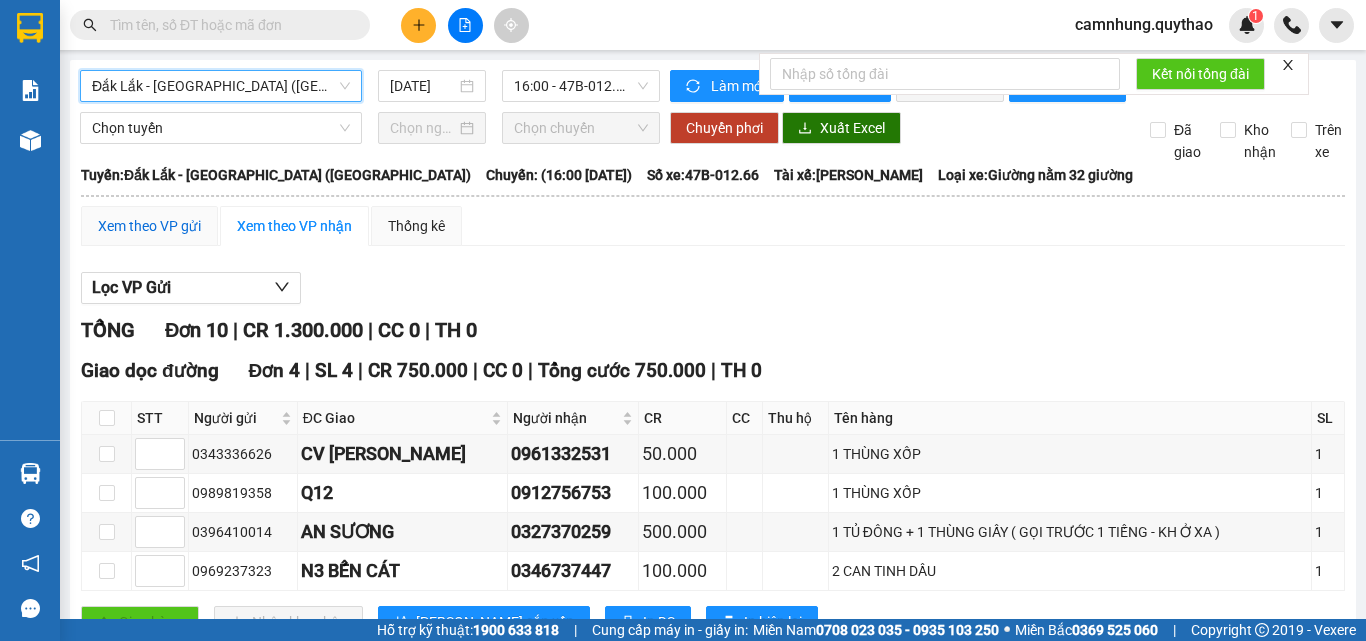 drag, startPoint x: 174, startPoint y: 236, endPoint x: 176, endPoint y: 267, distance: 31.06445 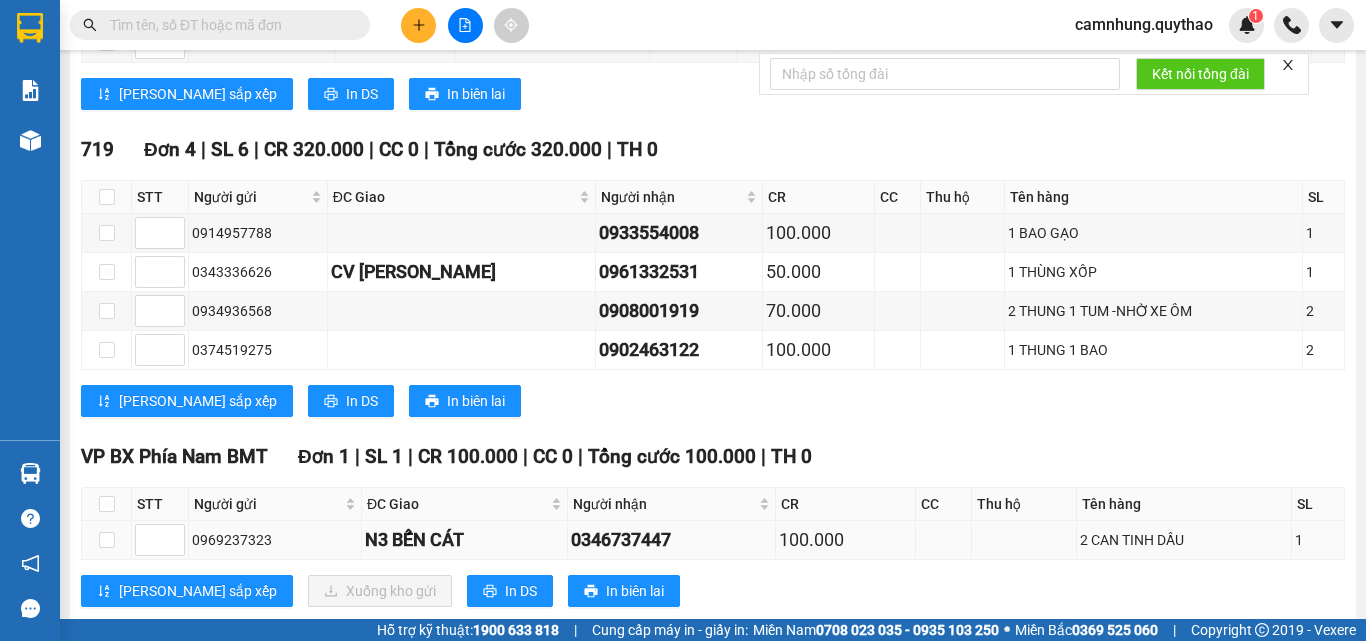 scroll, scrollTop: 628, scrollLeft: 0, axis: vertical 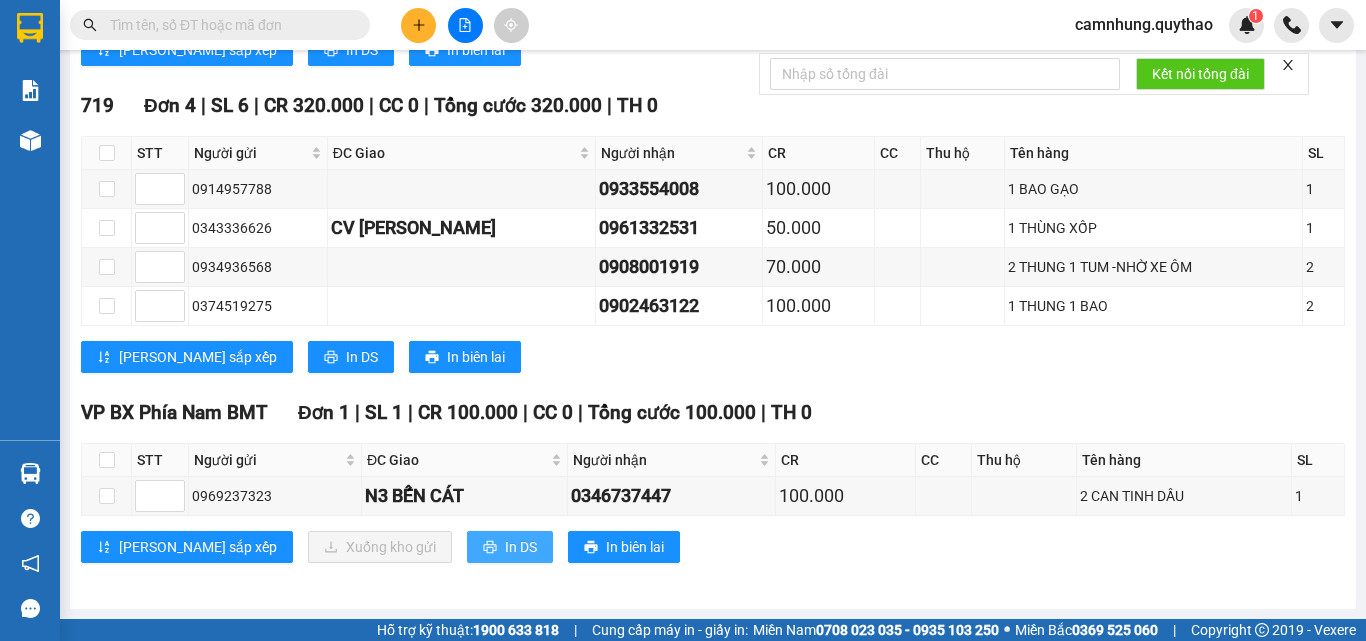 click on "In DS" at bounding box center (510, 547) 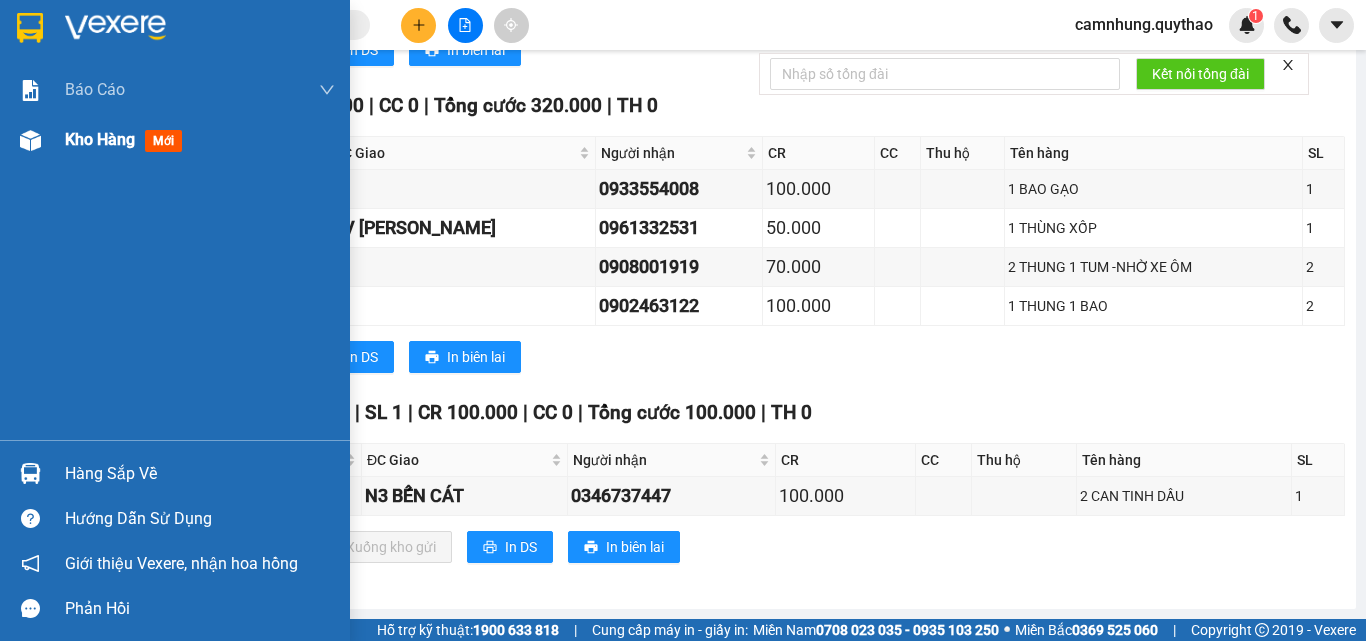 click on "Kho hàng" at bounding box center (100, 139) 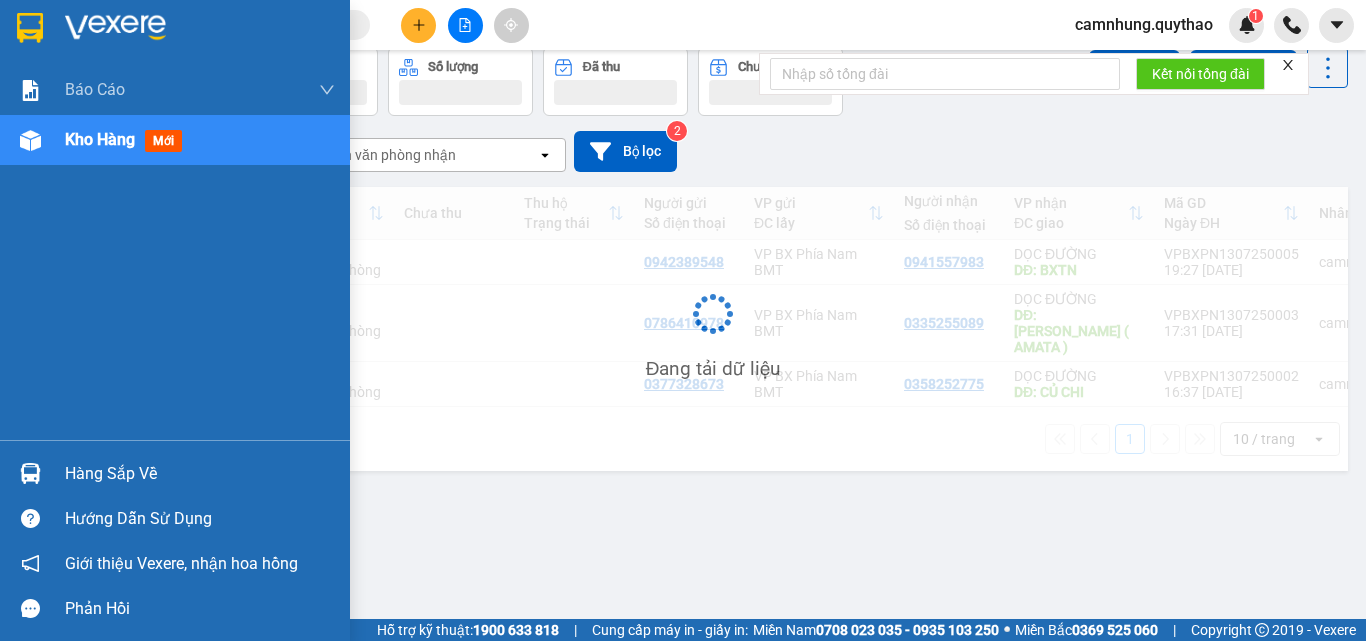 scroll, scrollTop: 92, scrollLeft: 0, axis: vertical 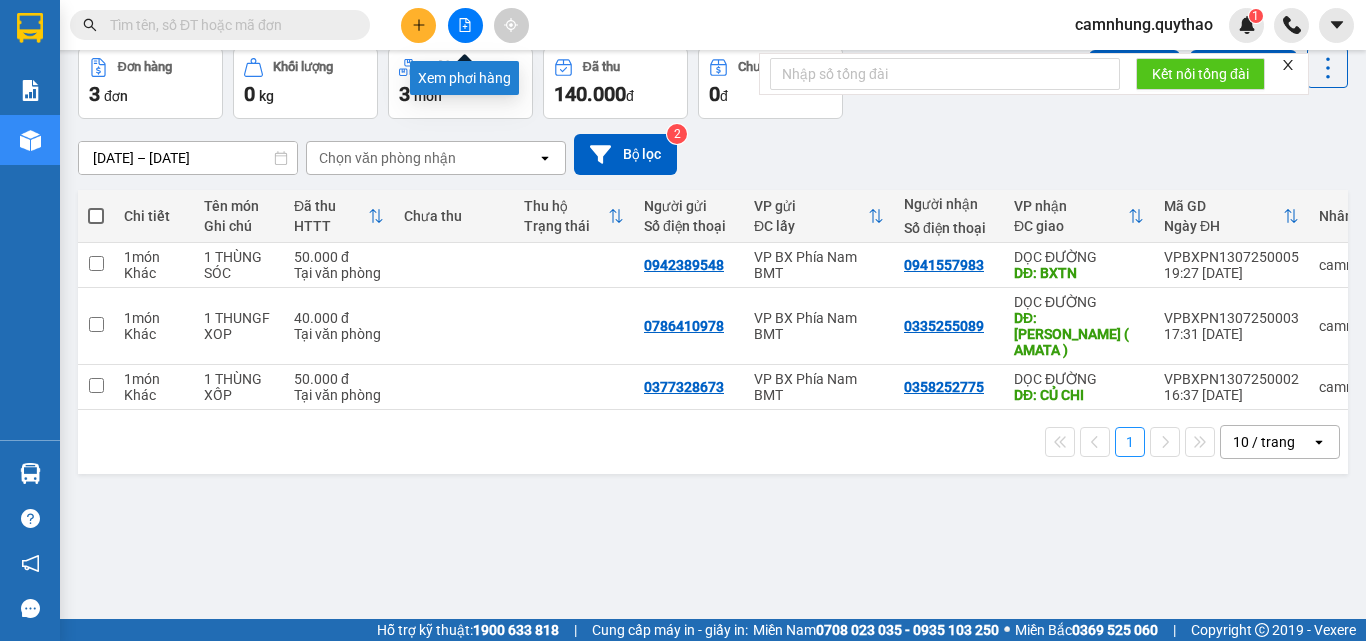 click 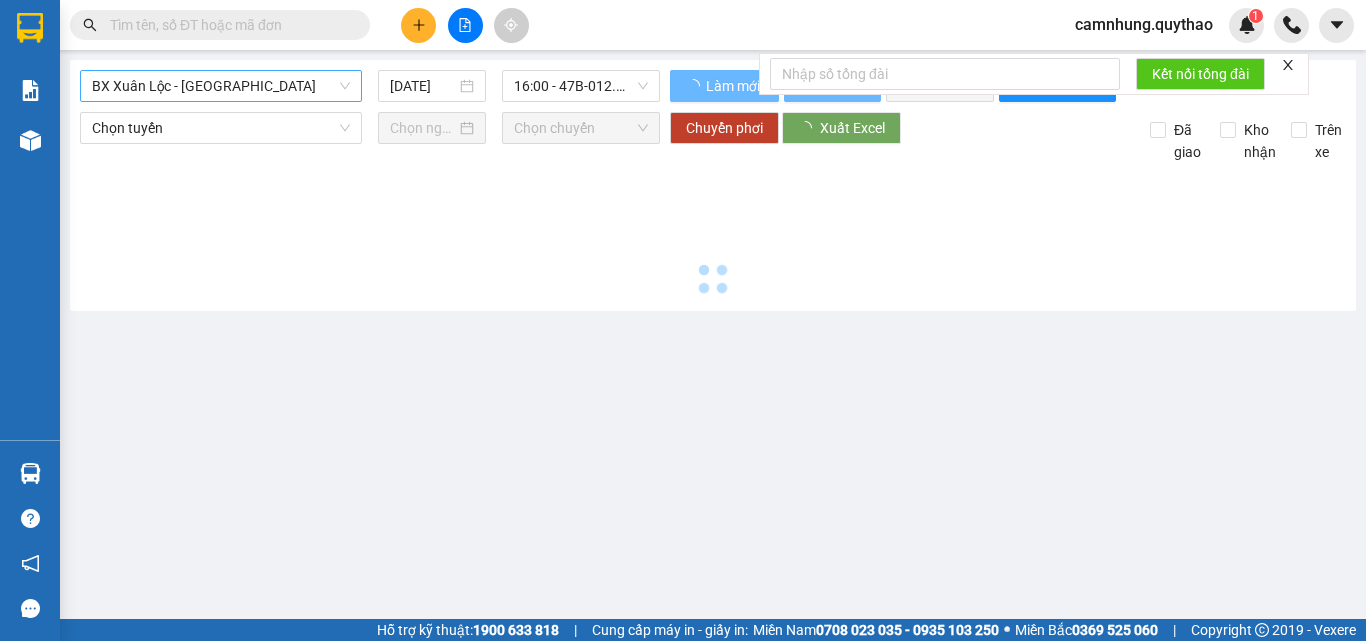 scroll, scrollTop: 0, scrollLeft: 0, axis: both 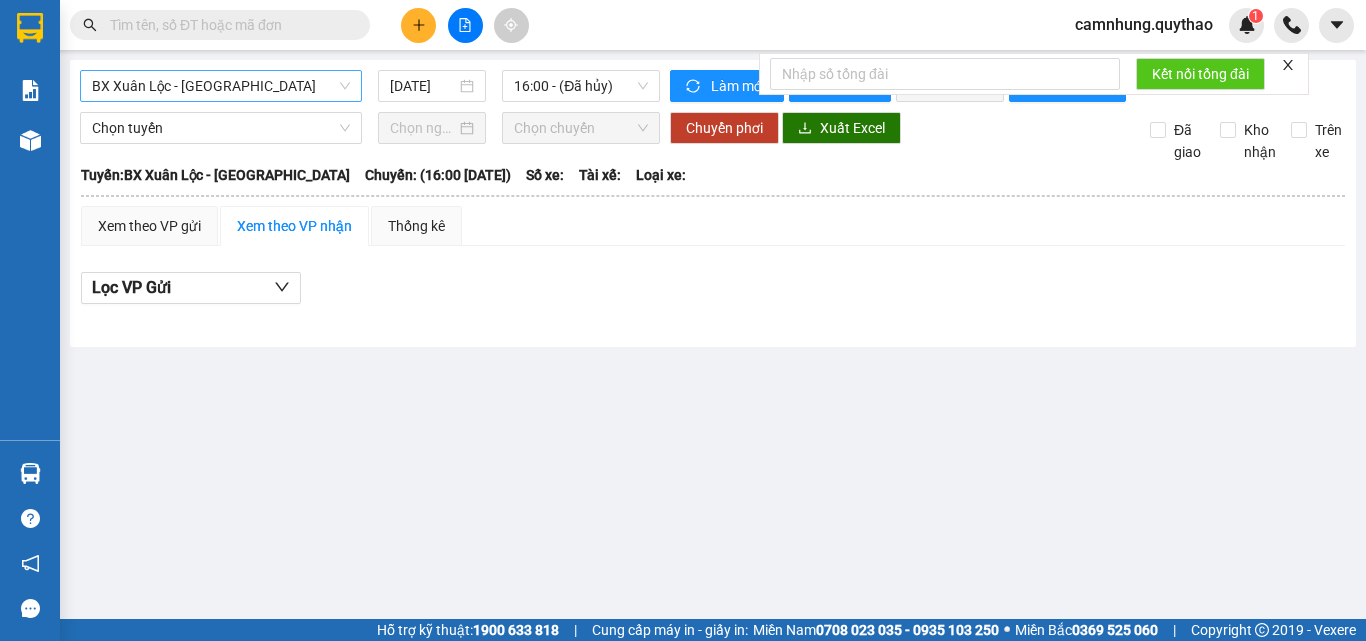 click on "BX Xuân Lộc - [GEOGRAPHIC_DATA]" at bounding box center (221, 86) 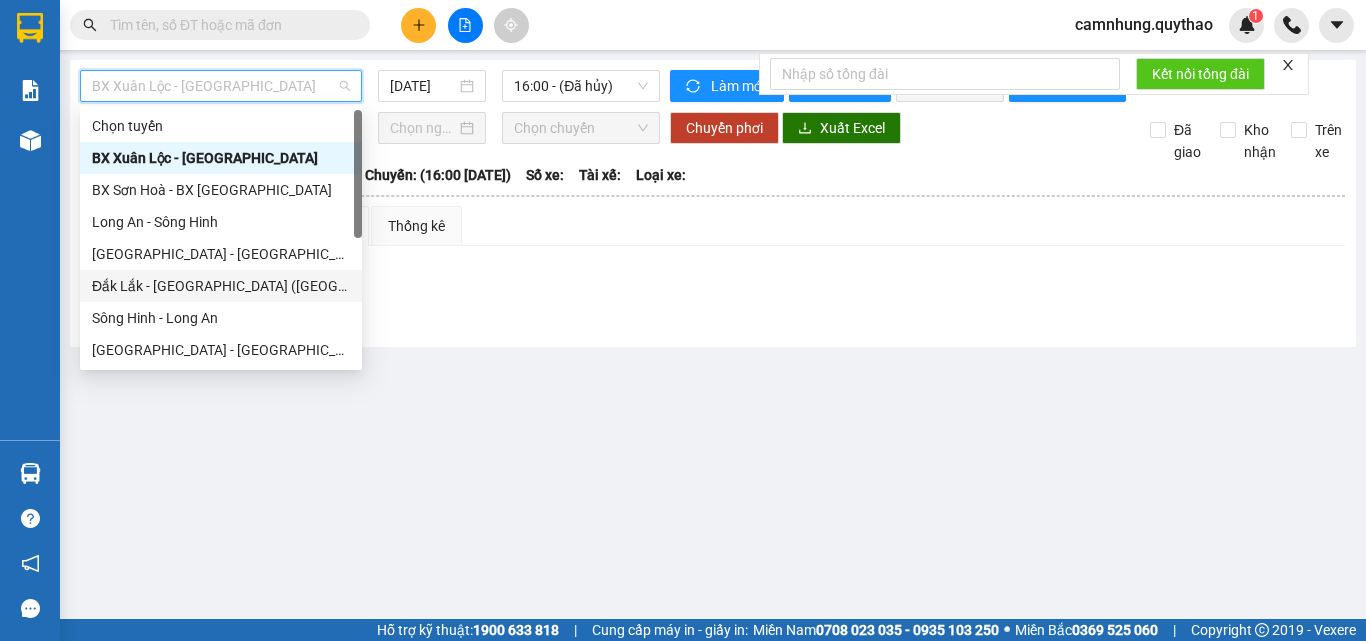 scroll, scrollTop: 224, scrollLeft: 0, axis: vertical 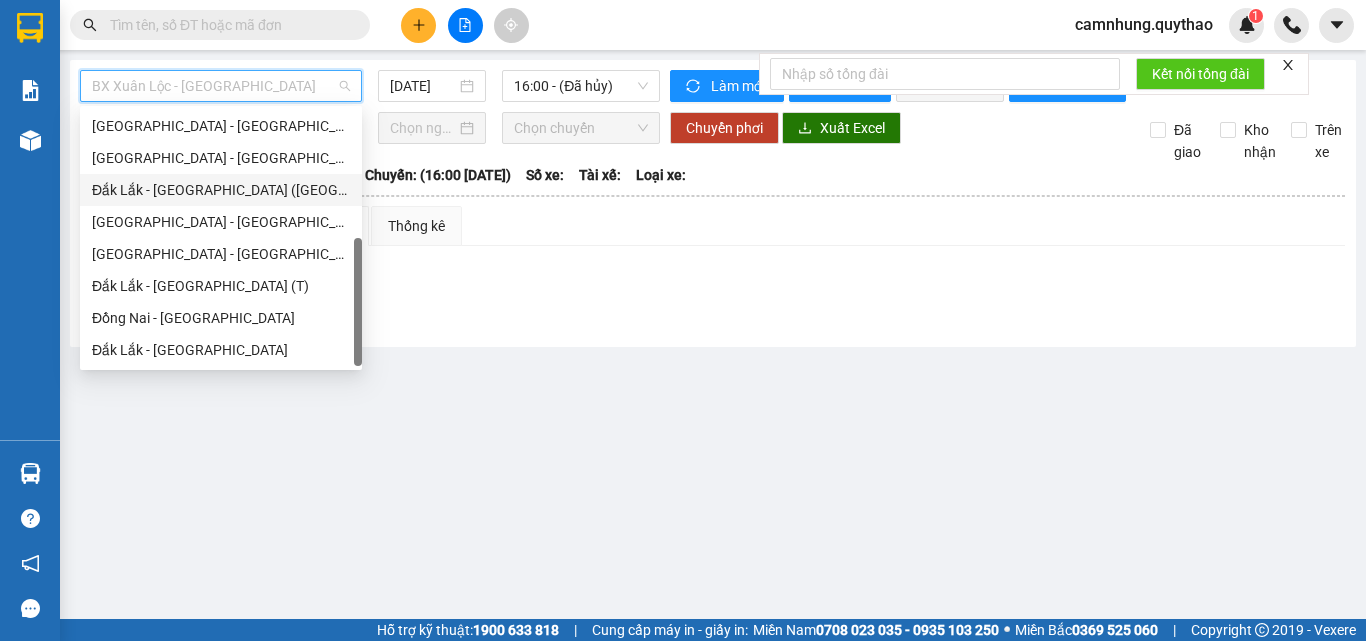 click on "Đắk Lắk - [GEOGRAPHIC_DATA] ([GEOGRAPHIC_DATA])" at bounding box center (221, 190) 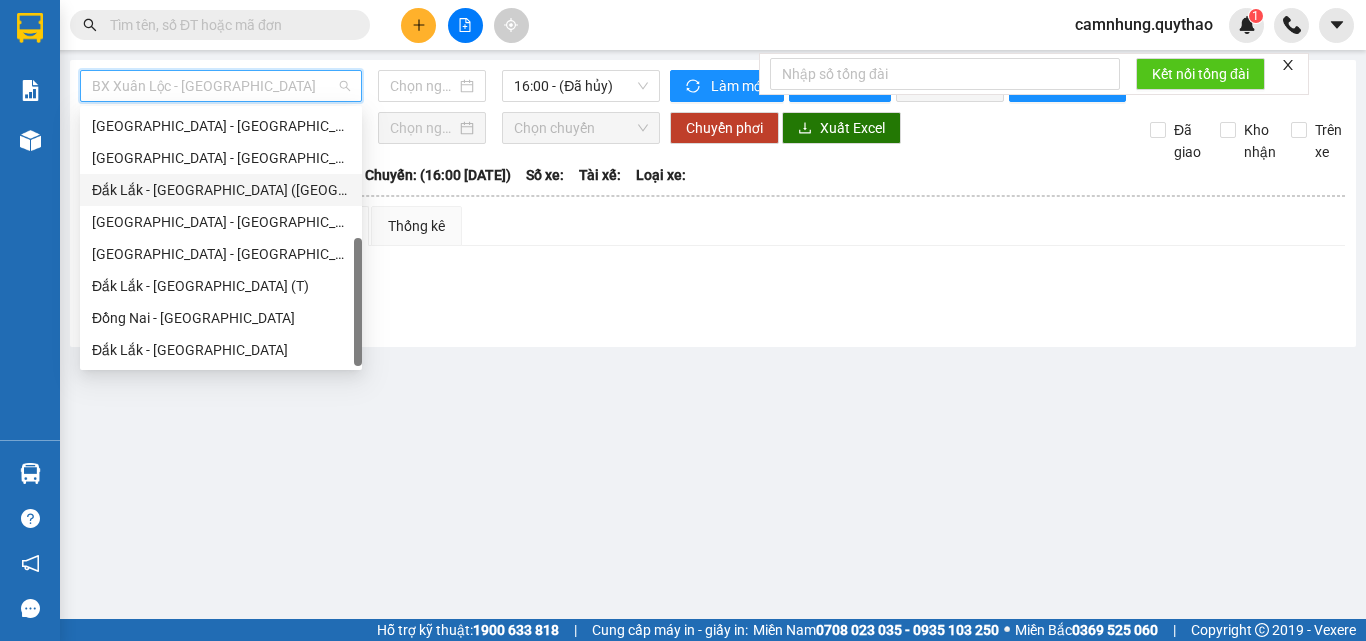 type on "[DATE]" 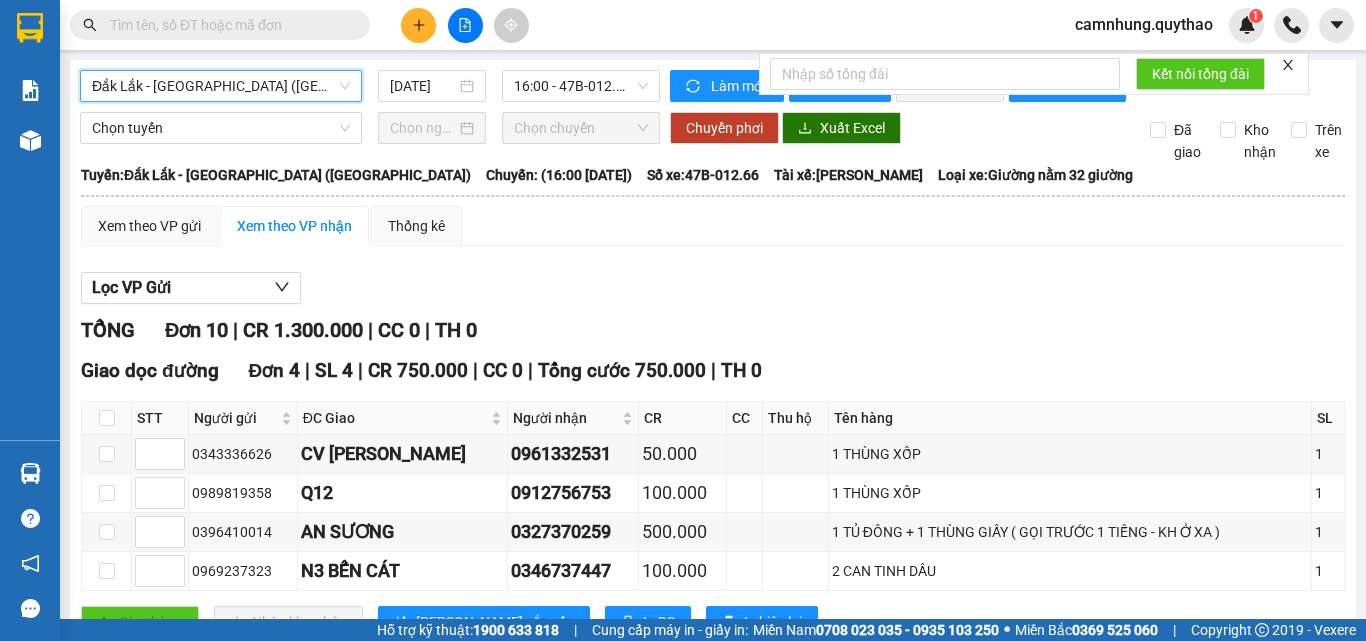 drag, startPoint x: 1365, startPoint y: 37, endPoint x: 1358, endPoint y: 22, distance: 16.552946 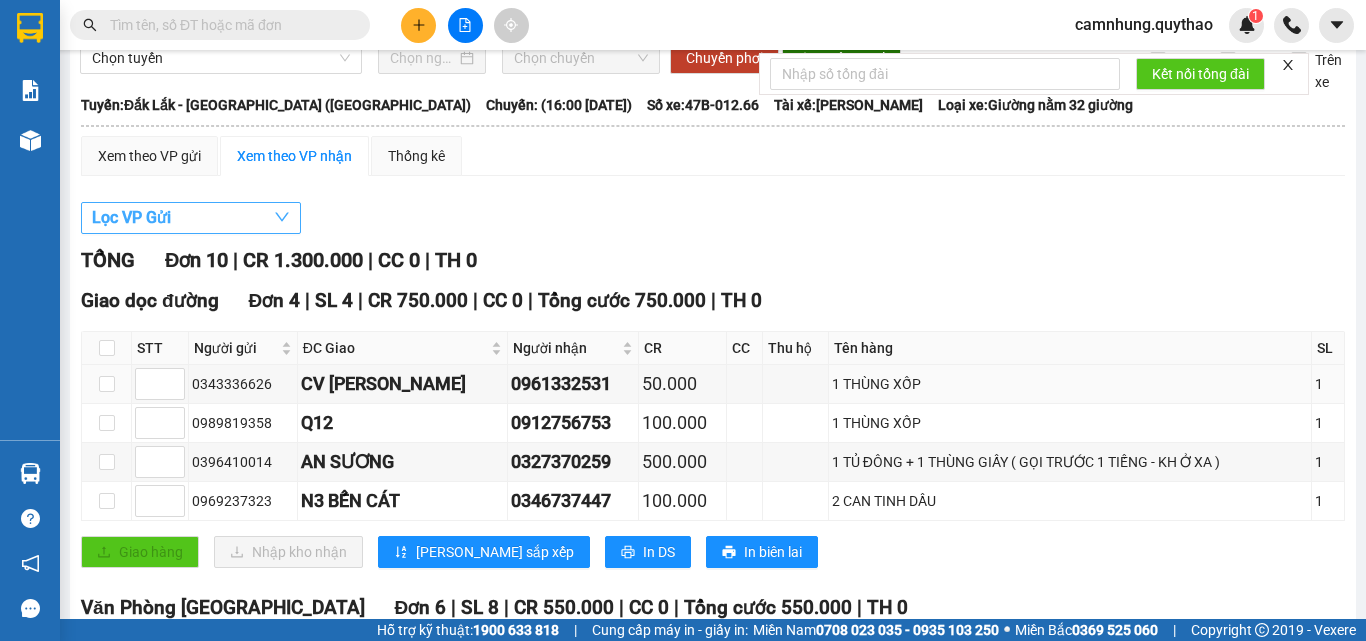 scroll, scrollTop: 0, scrollLeft: 0, axis: both 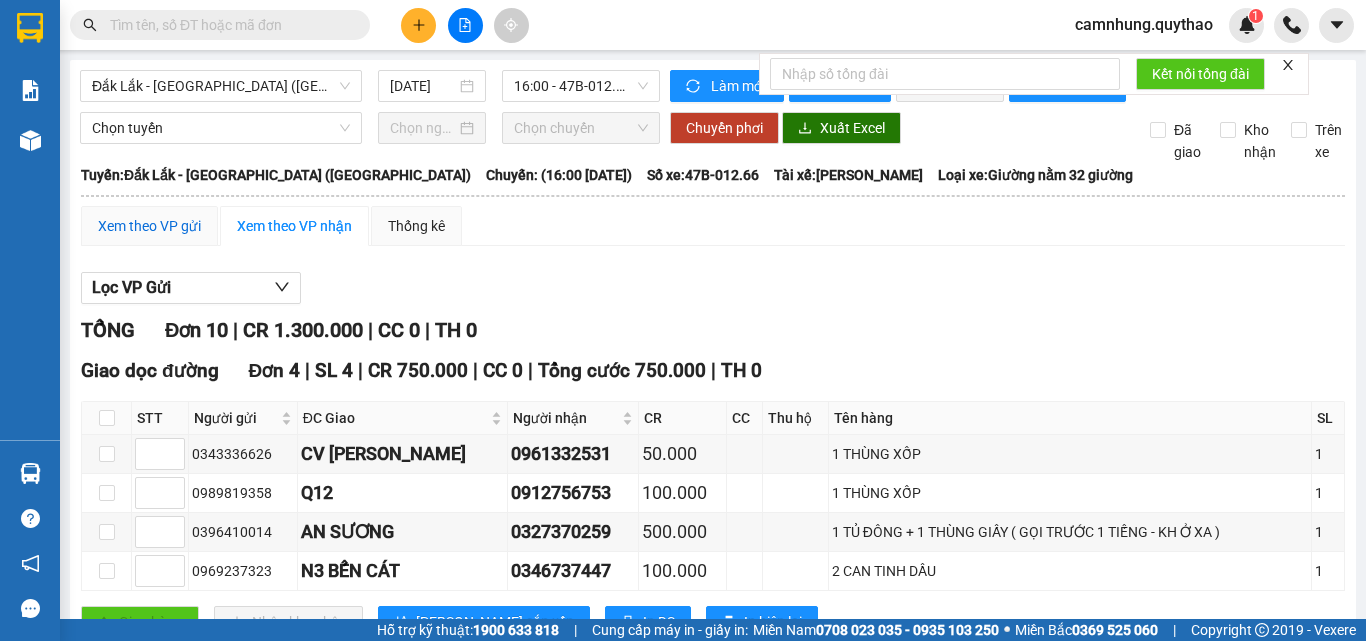 click on "Xem theo VP gửi" at bounding box center (149, 226) 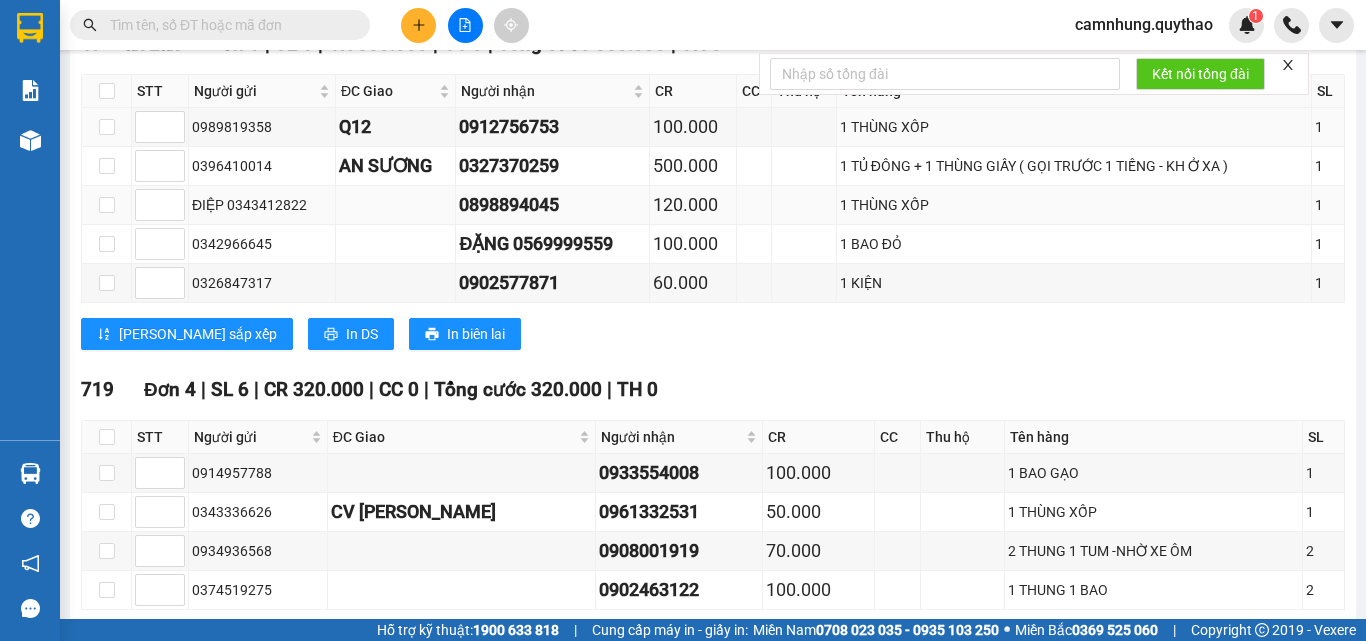 scroll, scrollTop: 600, scrollLeft: 0, axis: vertical 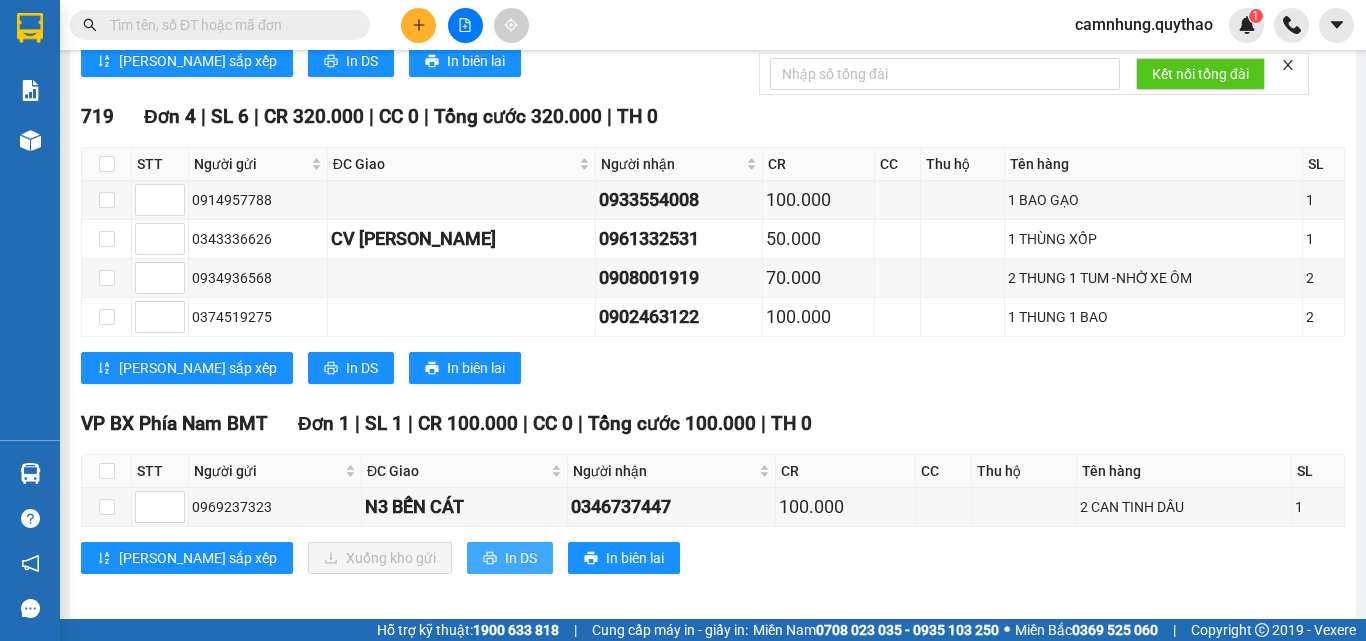 click on "In DS" at bounding box center (521, 558) 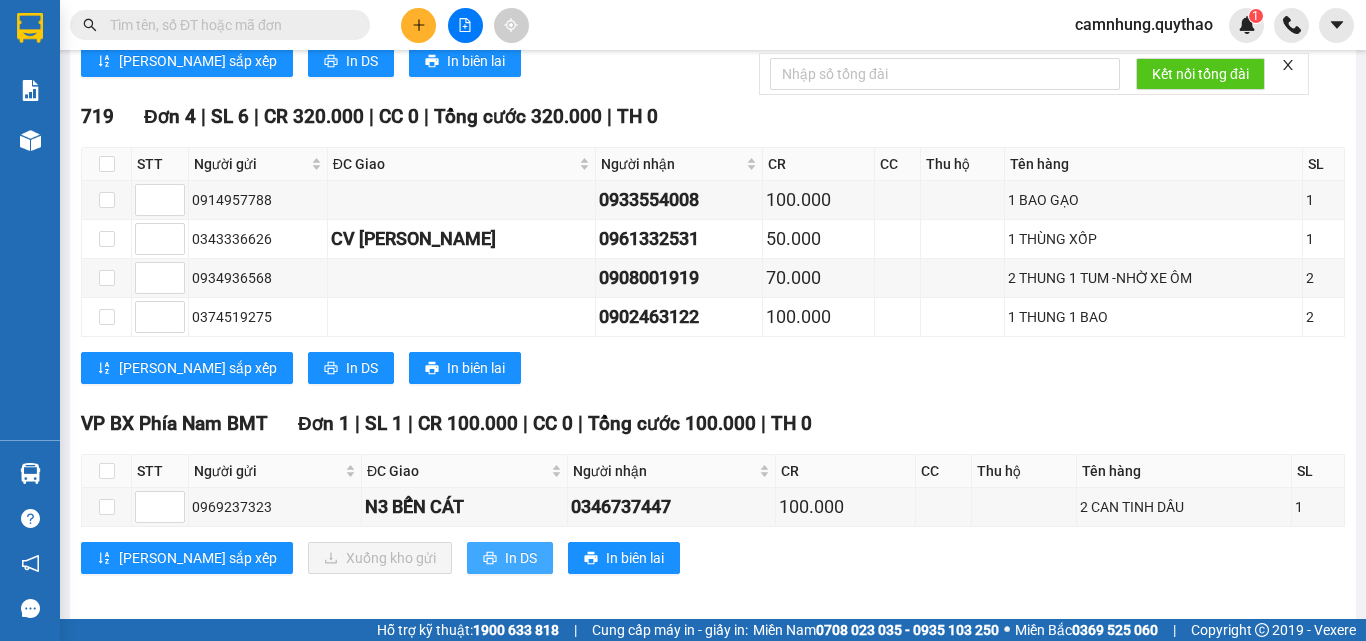 scroll, scrollTop: 0, scrollLeft: 0, axis: both 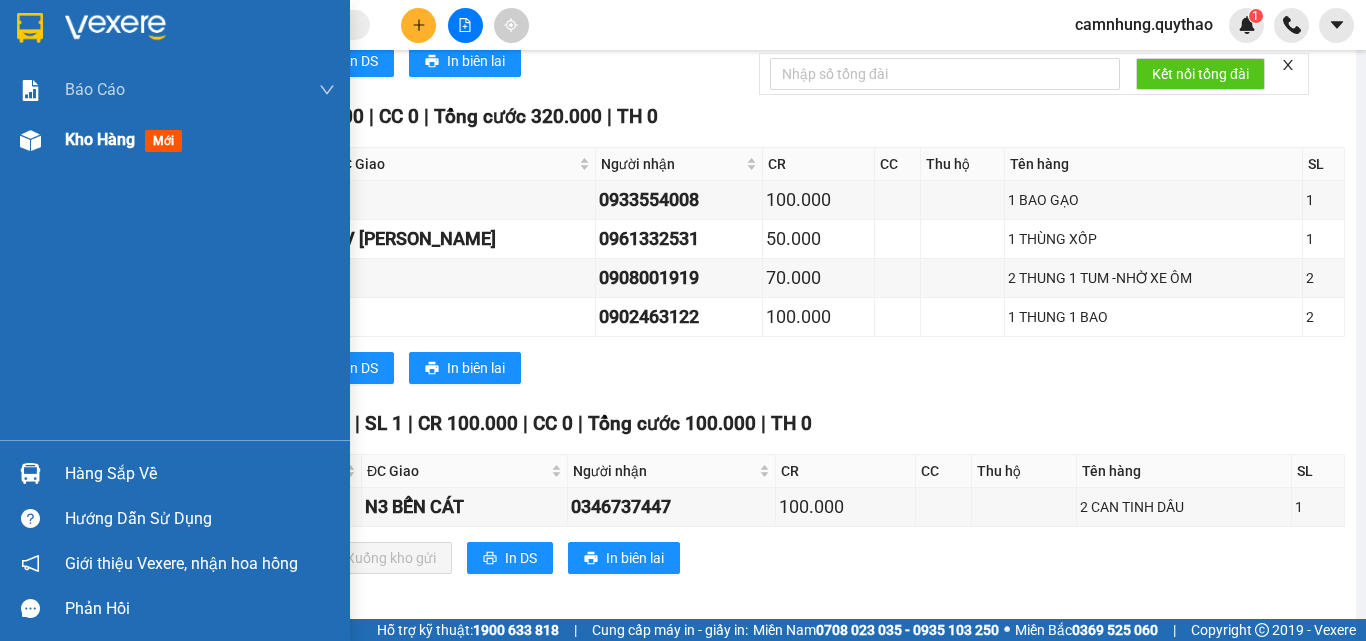 click on "Kho hàng" at bounding box center (100, 139) 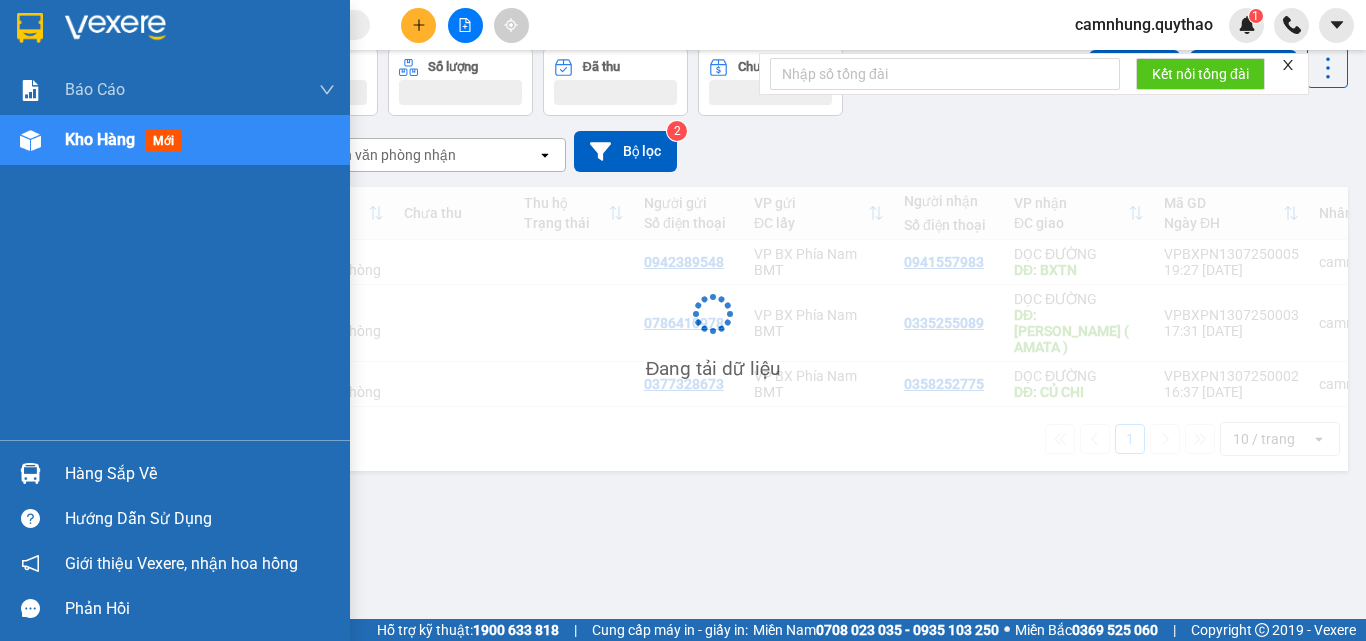scroll, scrollTop: 92, scrollLeft: 0, axis: vertical 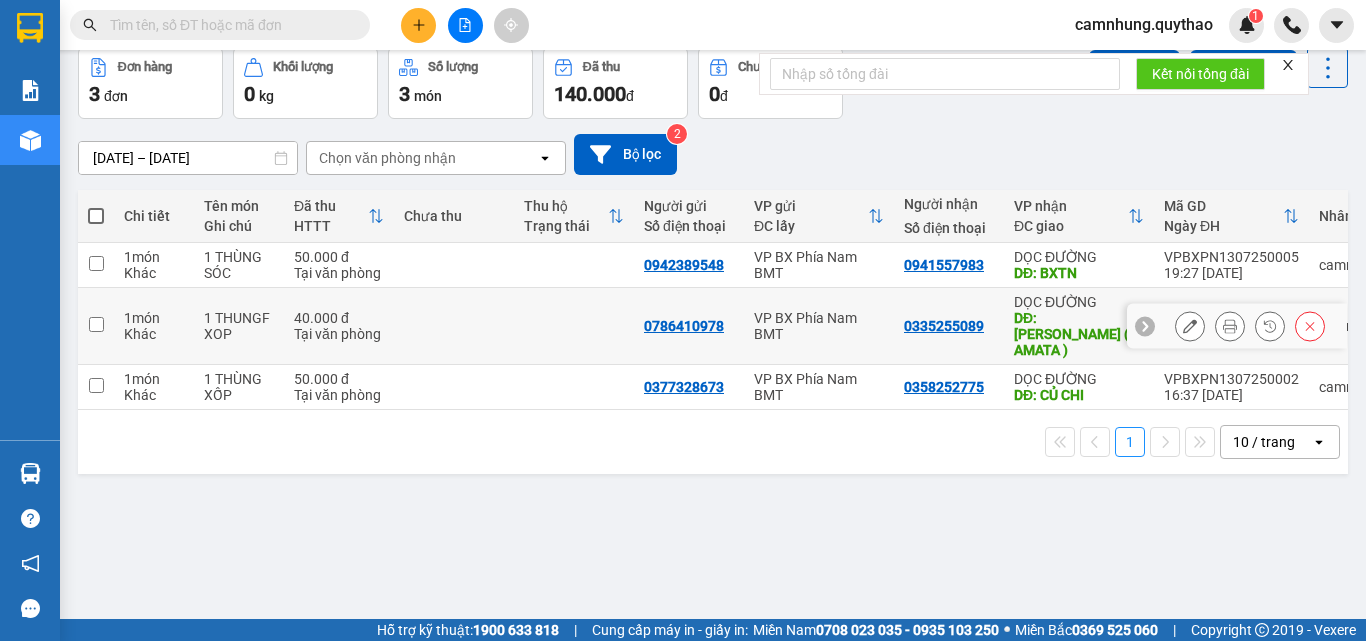 click on "1 THUNGF XOP" at bounding box center (239, 326) 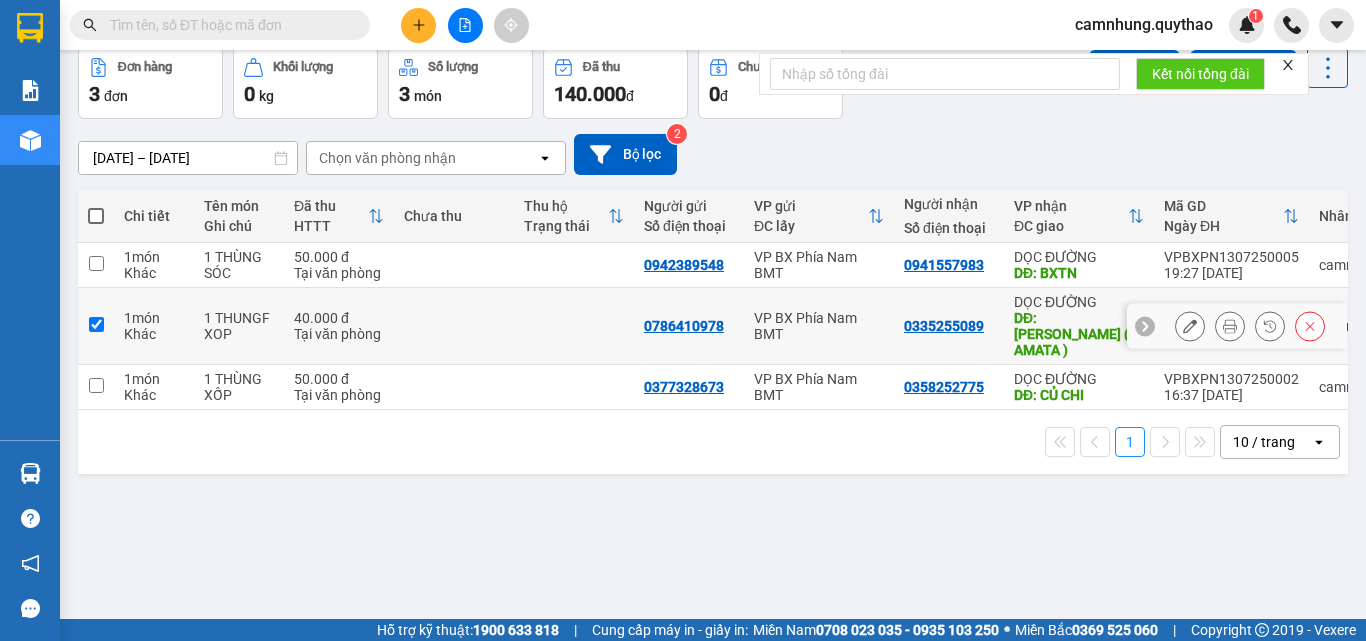checkbox on "true" 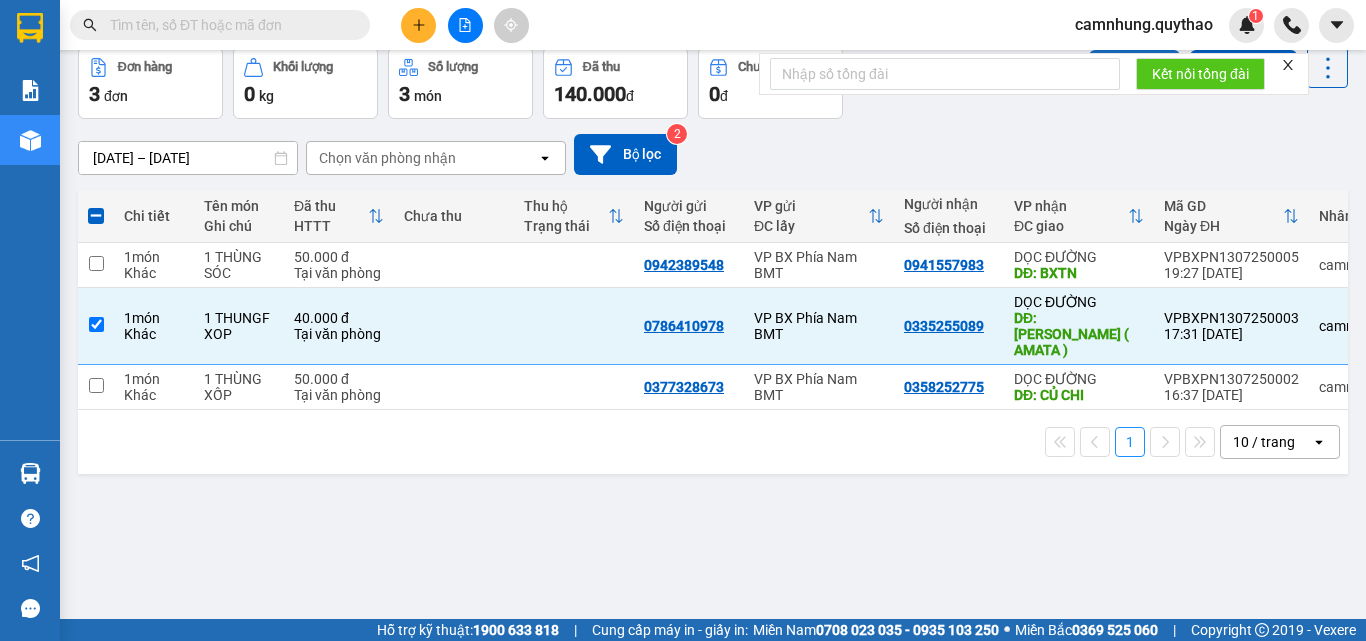 scroll, scrollTop: 0, scrollLeft: 0, axis: both 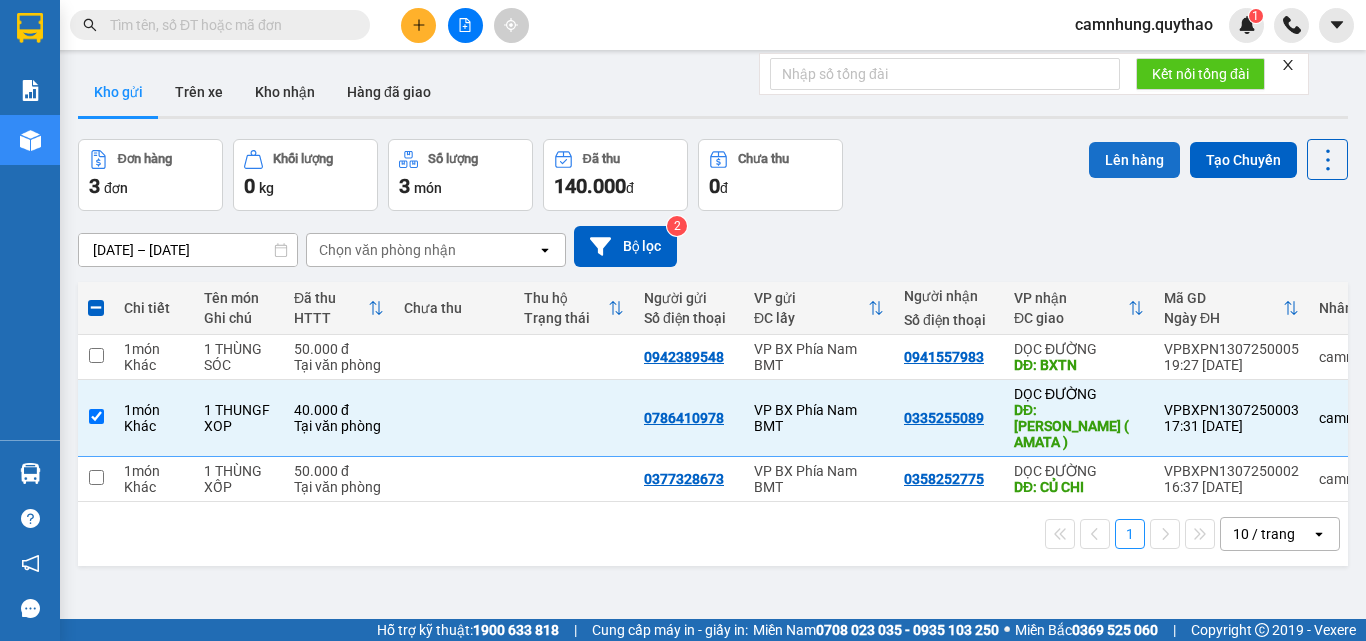click on "Lên hàng" at bounding box center (1134, 160) 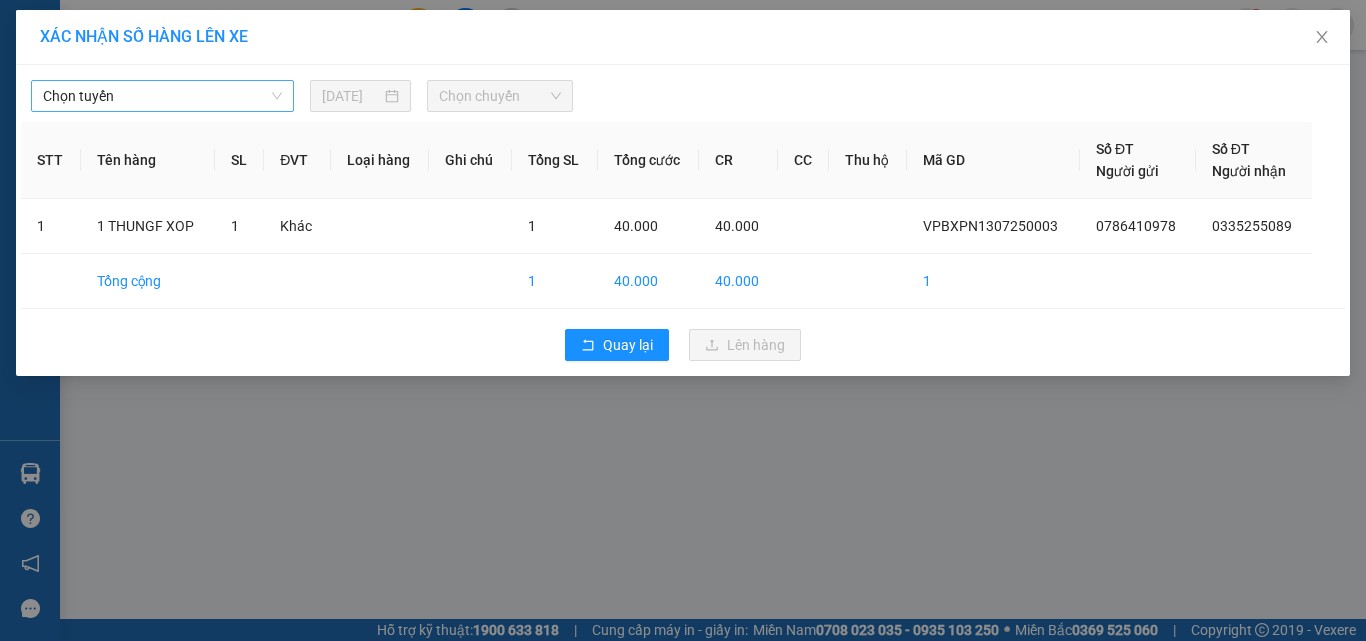click on "Chọn tuyến" at bounding box center (162, 96) 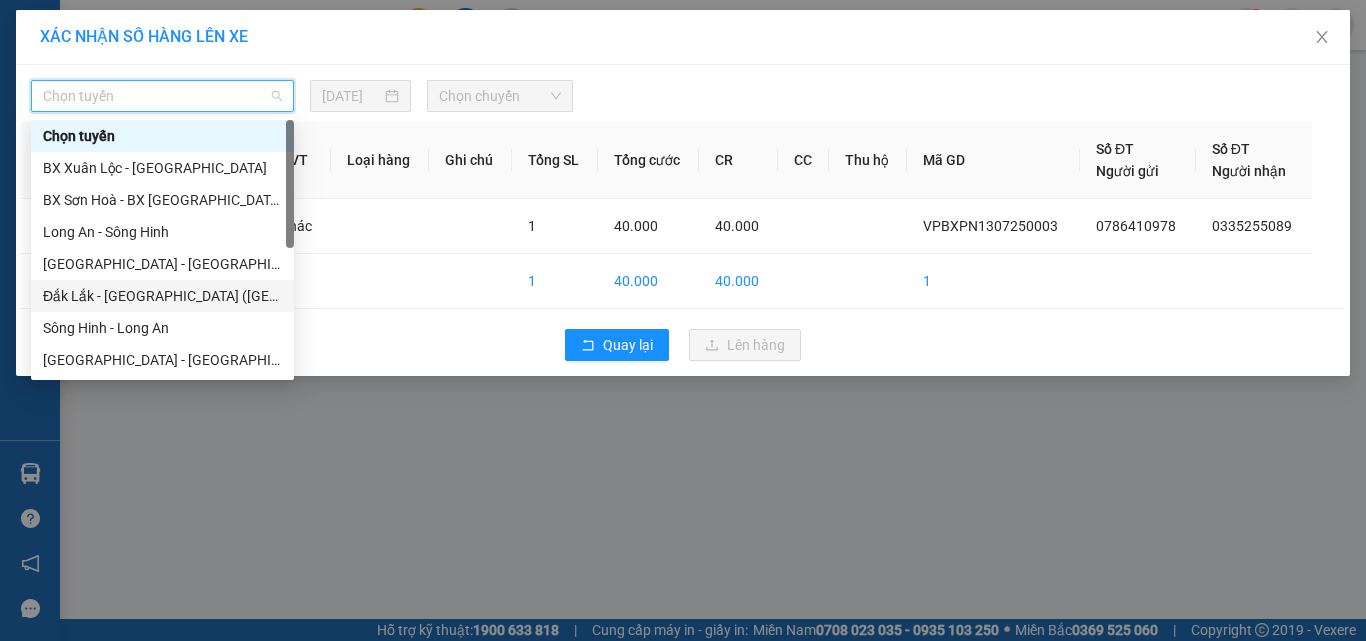 scroll, scrollTop: 224, scrollLeft: 0, axis: vertical 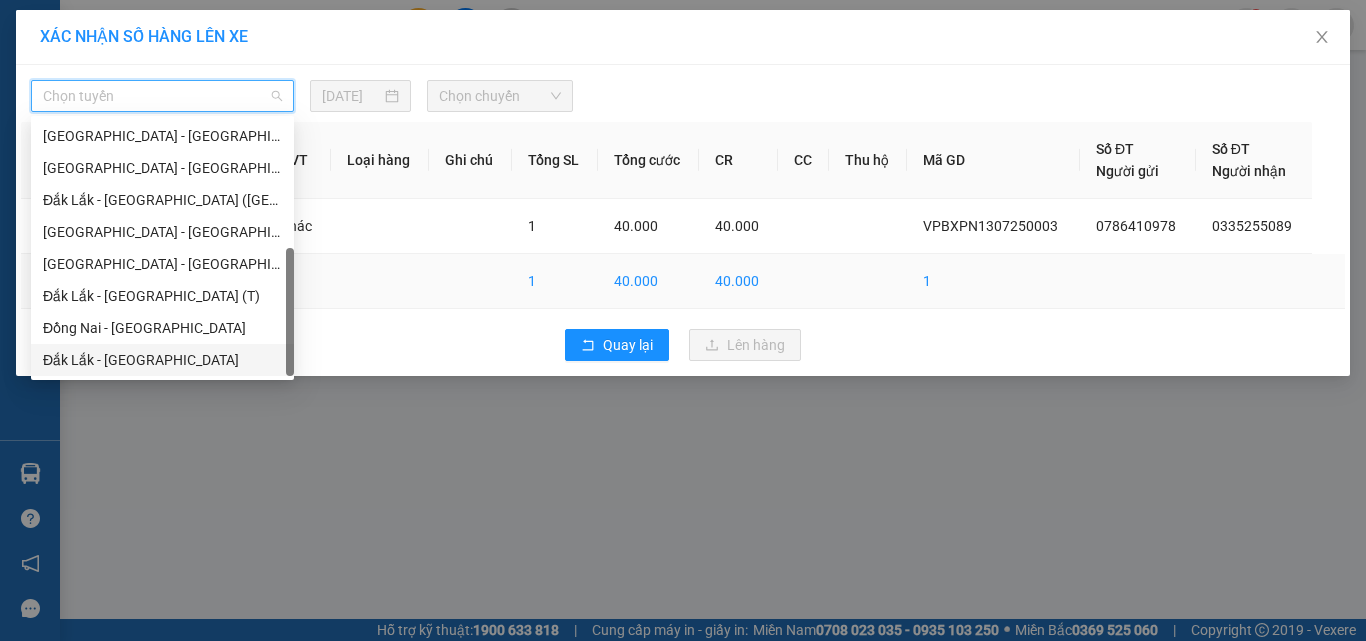 drag, startPoint x: 125, startPoint y: 355, endPoint x: 169, endPoint y: 303, distance: 68.117546 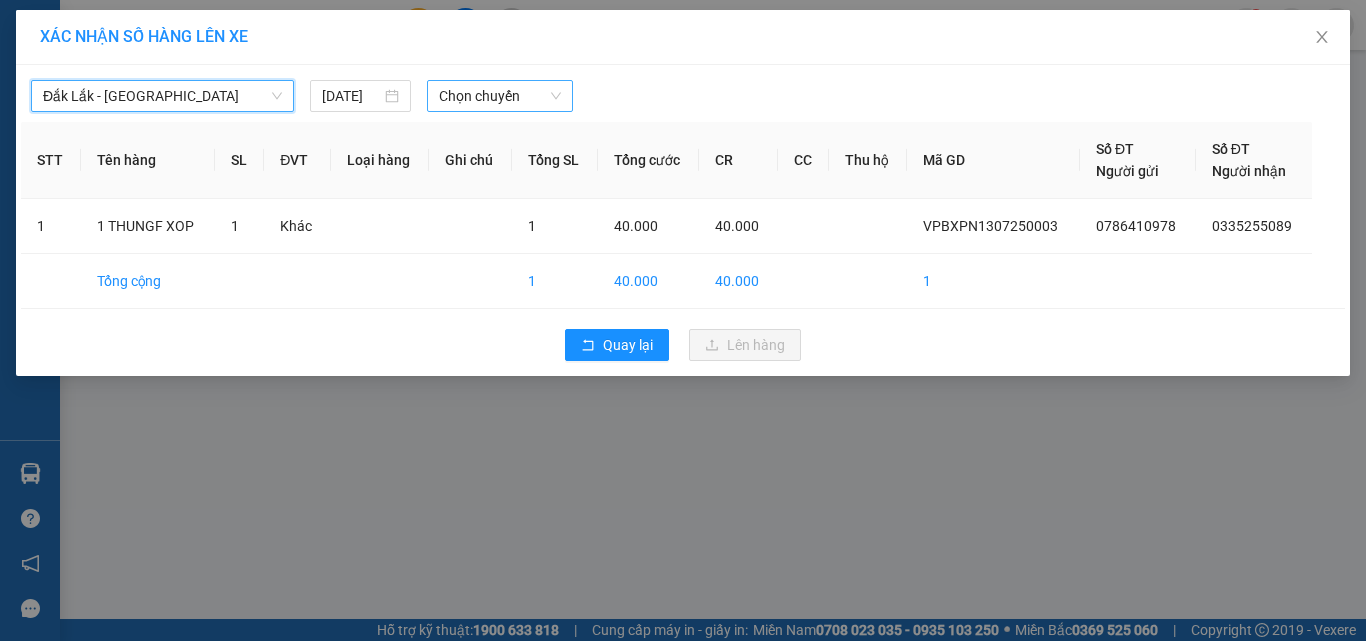 click on "Chọn chuyến" at bounding box center [500, 96] 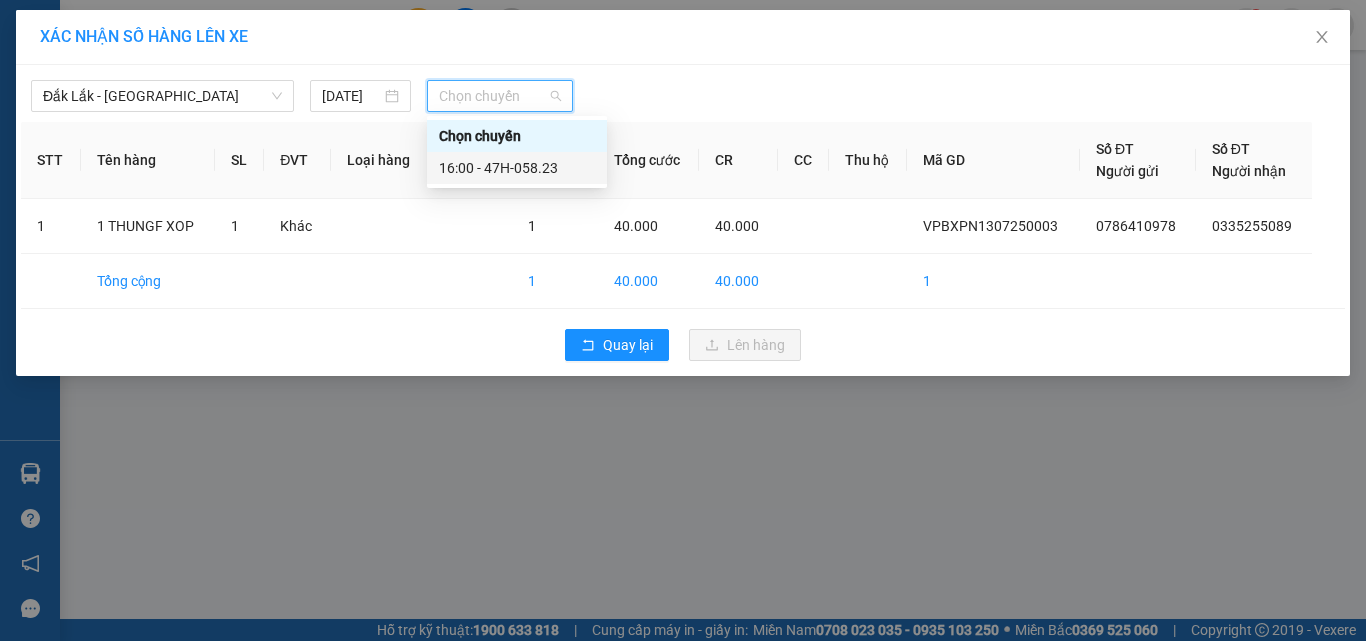 drag, startPoint x: 540, startPoint y: 173, endPoint x: 549, endPoint y: 185, distance: 15 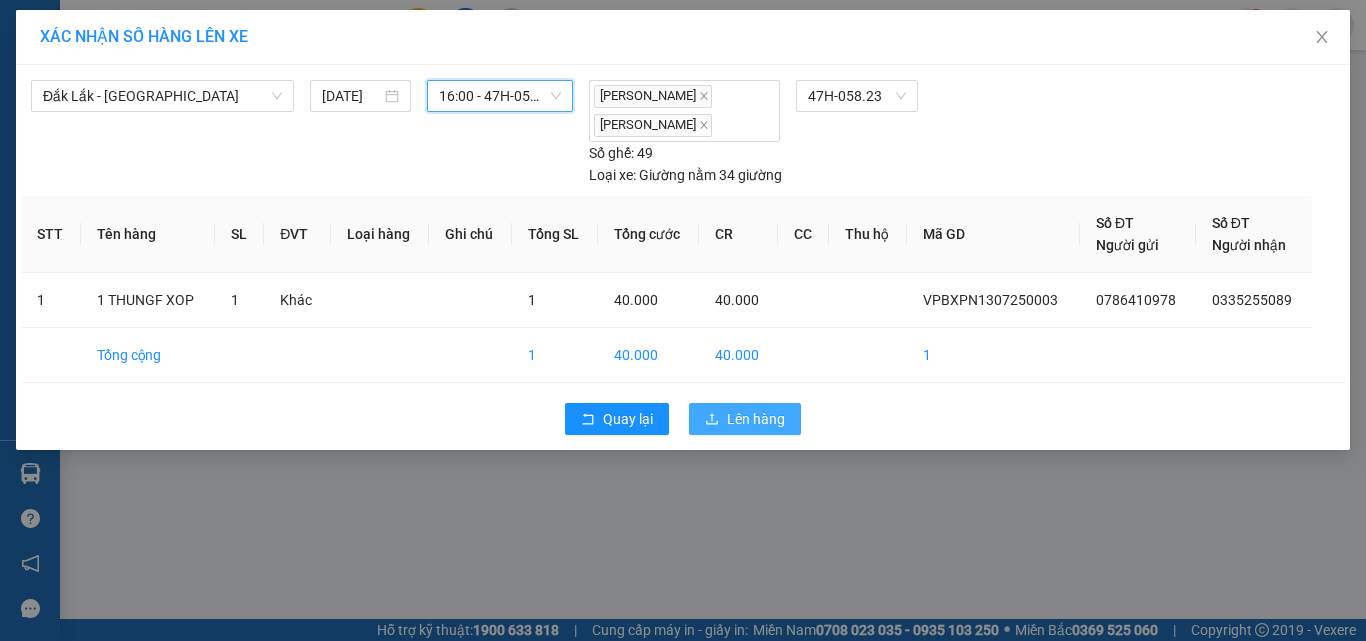 click on "Lên hàng" at bounding box center [745, 419] 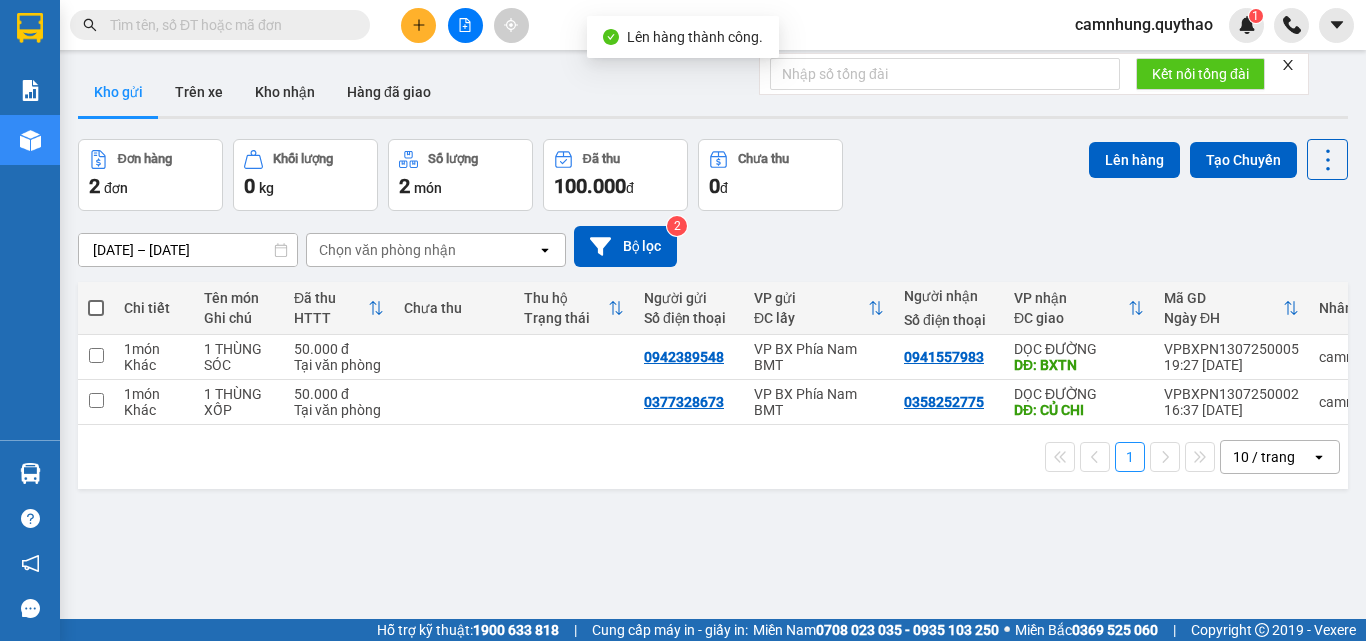 click at bounding box center (465, 25) 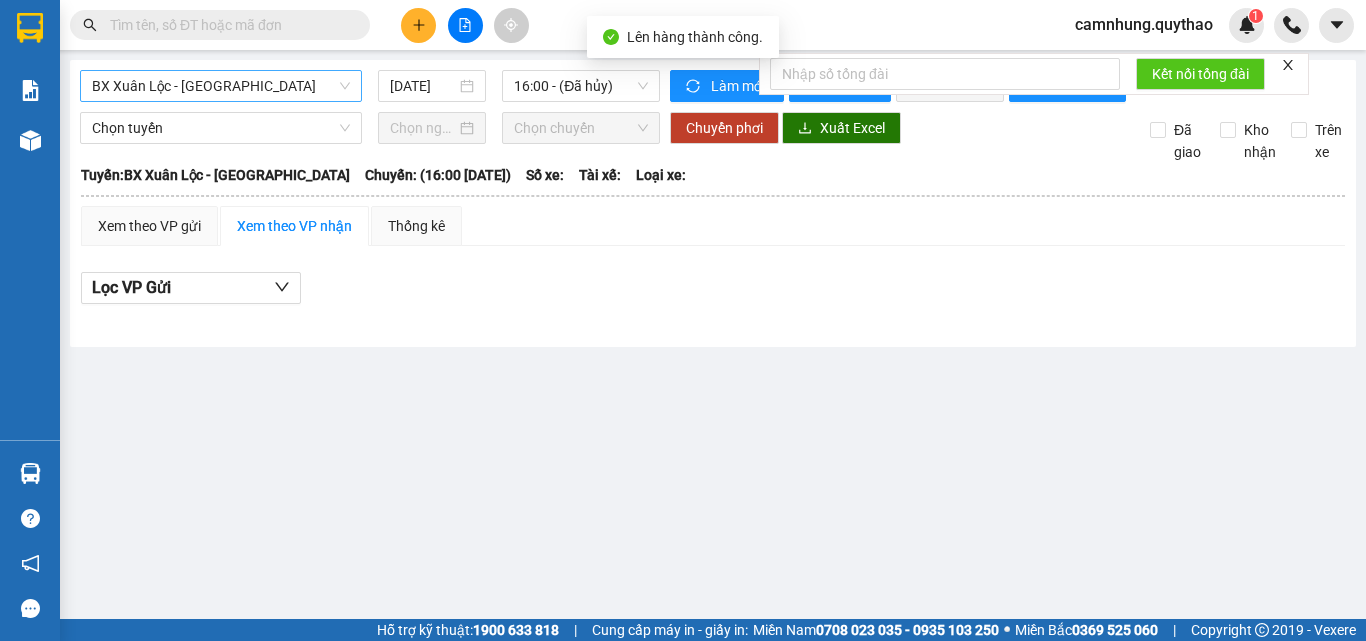click on "BX Xuân Lộc - [GEOGRAPHIC_DATA]" at bounding box center [221, 86] 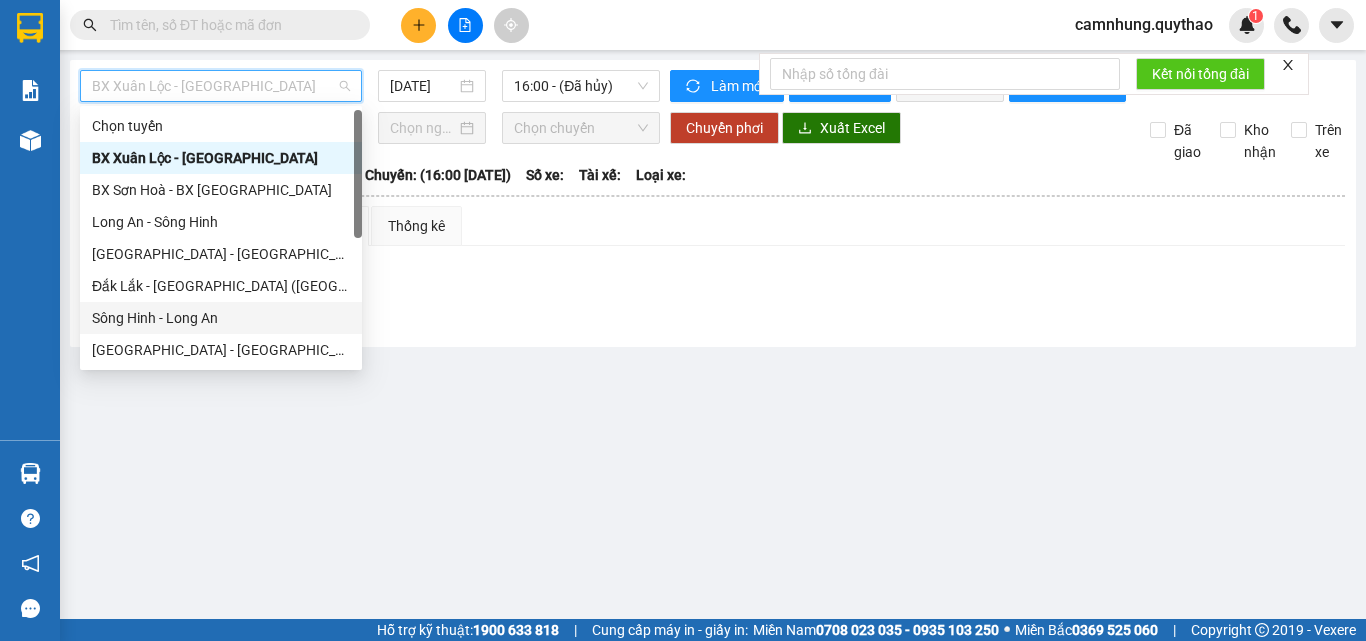 scroll, scrollTop: 224, scrollLeft: 0, axis: vertical 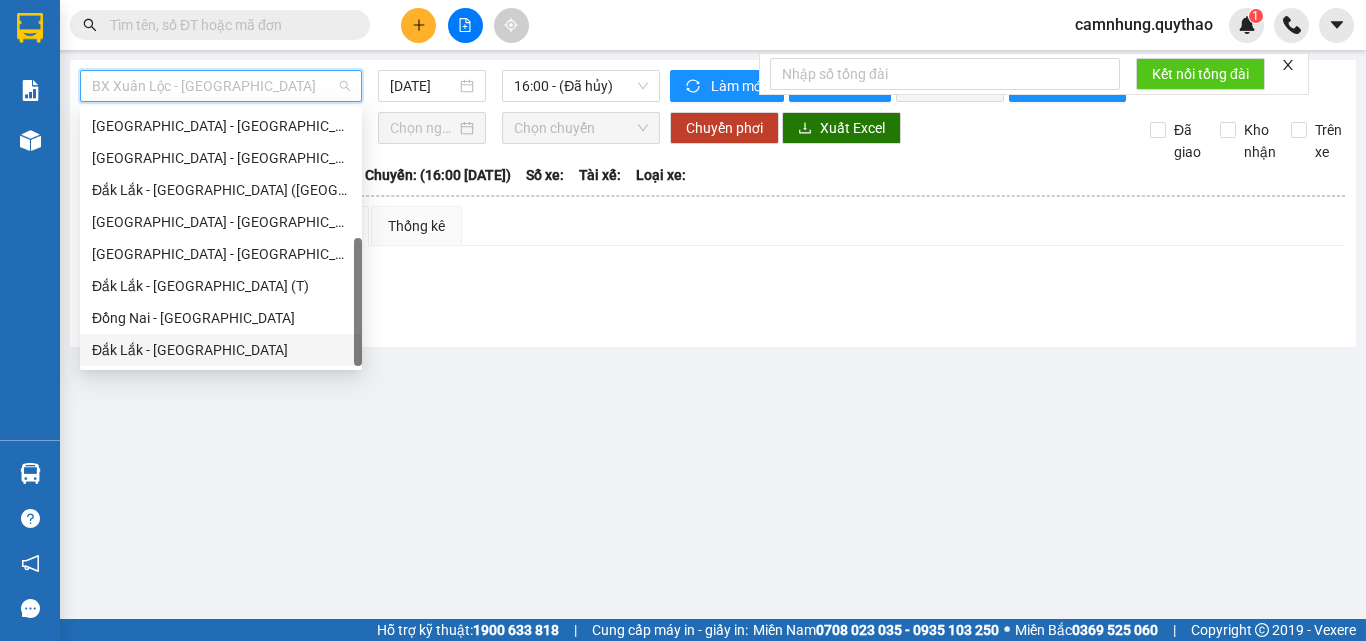 click on "Đắk Lắk - [GEOGRAPHIC_DATA]" at bounding box center (221, 350) 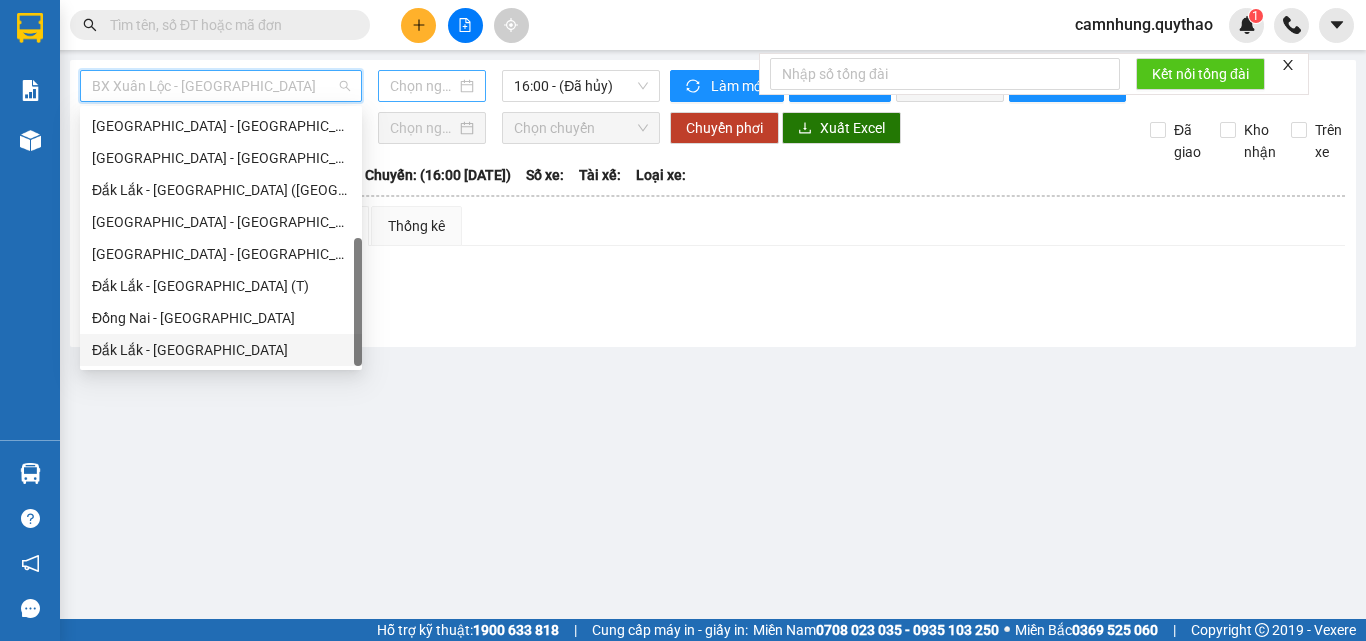 type on "[DATE]" 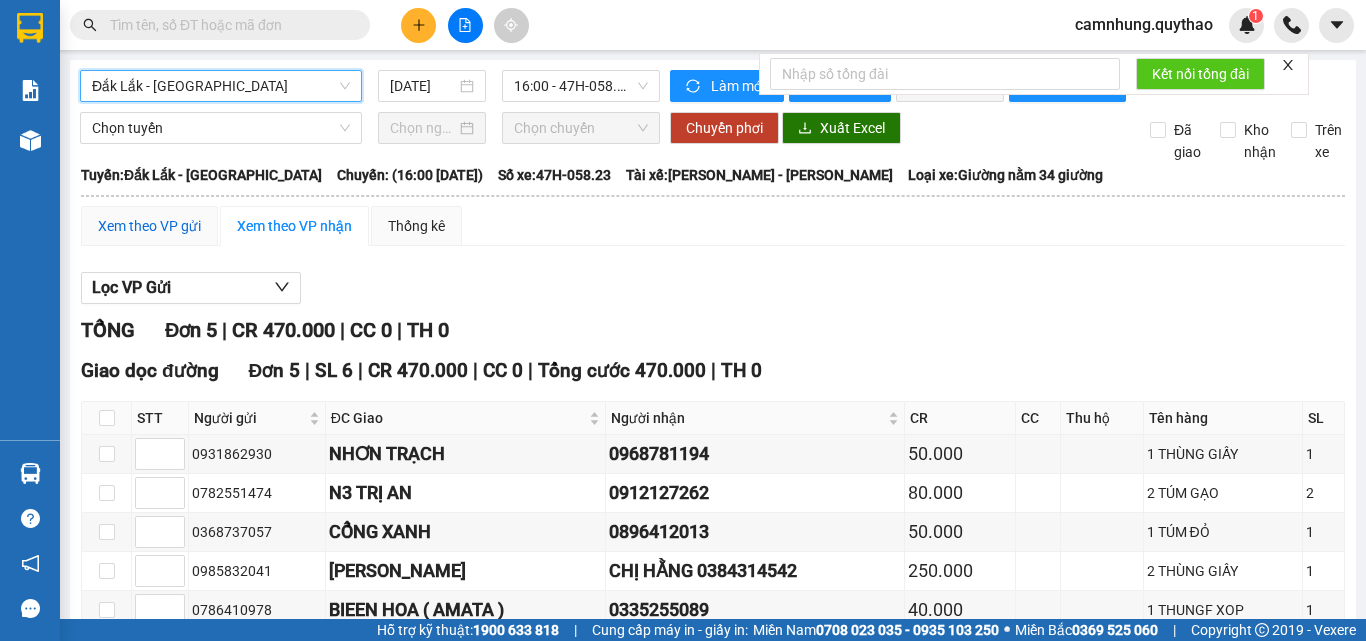 click on "Xem theo VP gửi" at bounding box center (149, 226) 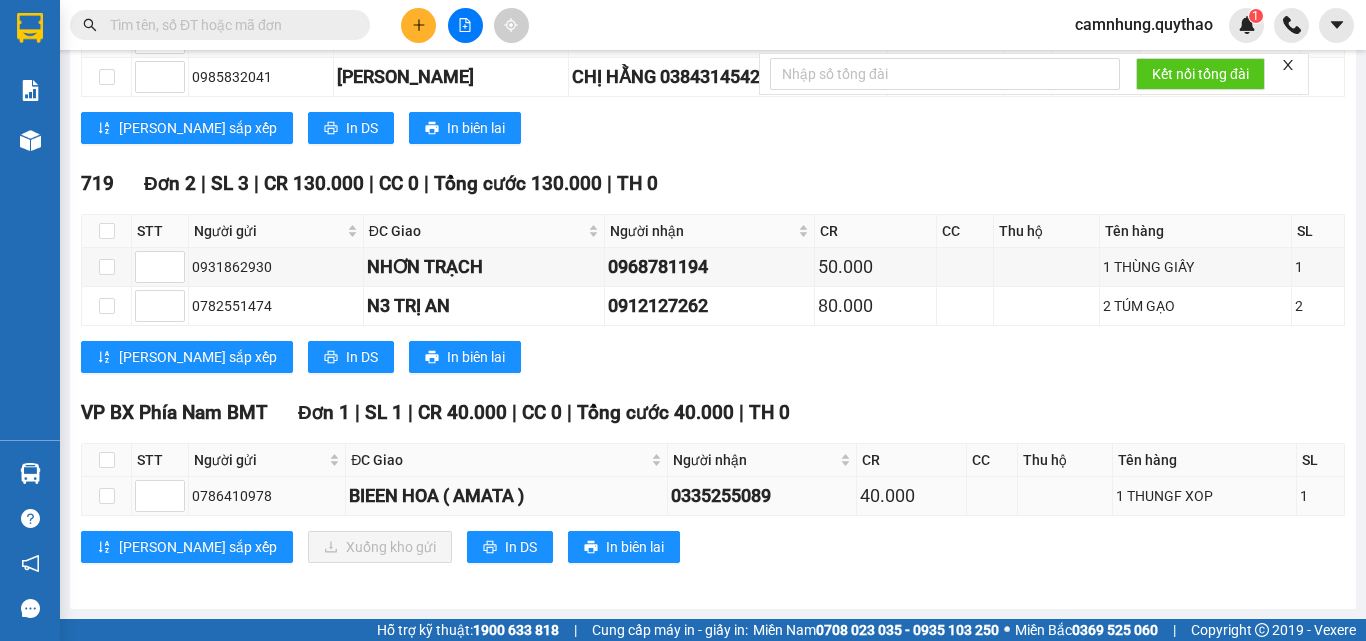 scroll, scrollTop: 433, scrollLeft: 0, axis: vertical 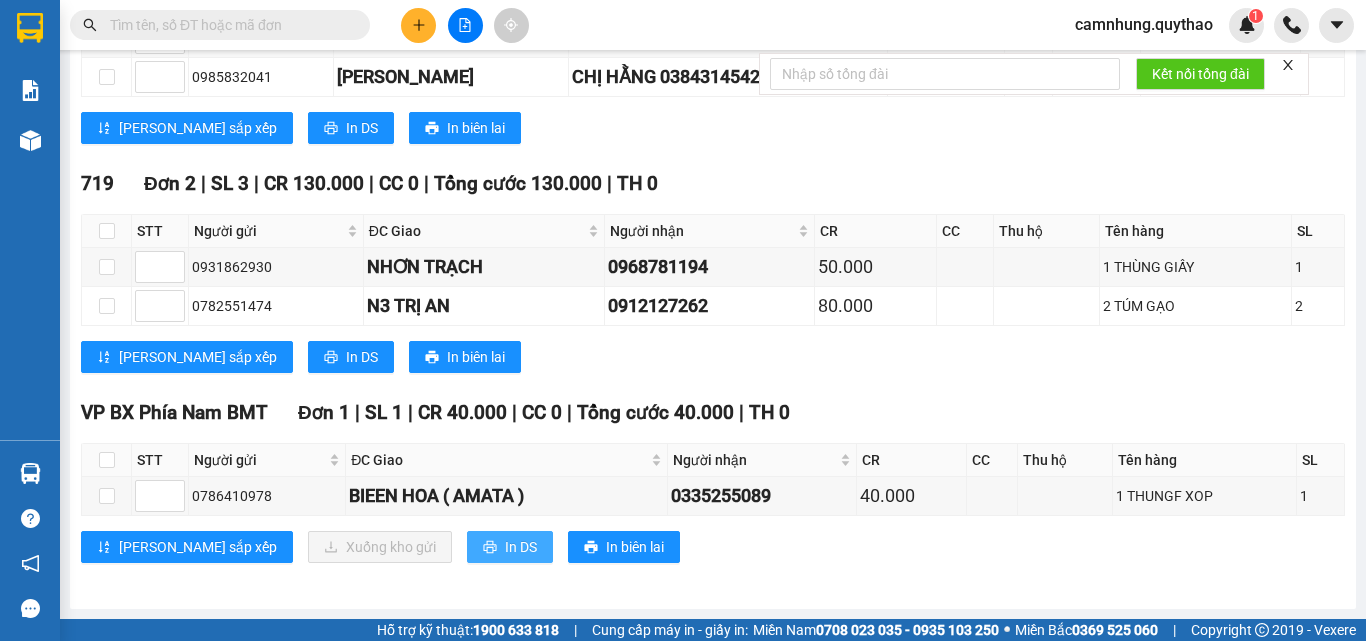 drag, startPoint x: 405, startPoint y: 552, endPoint x: 427, endPoint y: 551, distance: 22.022715 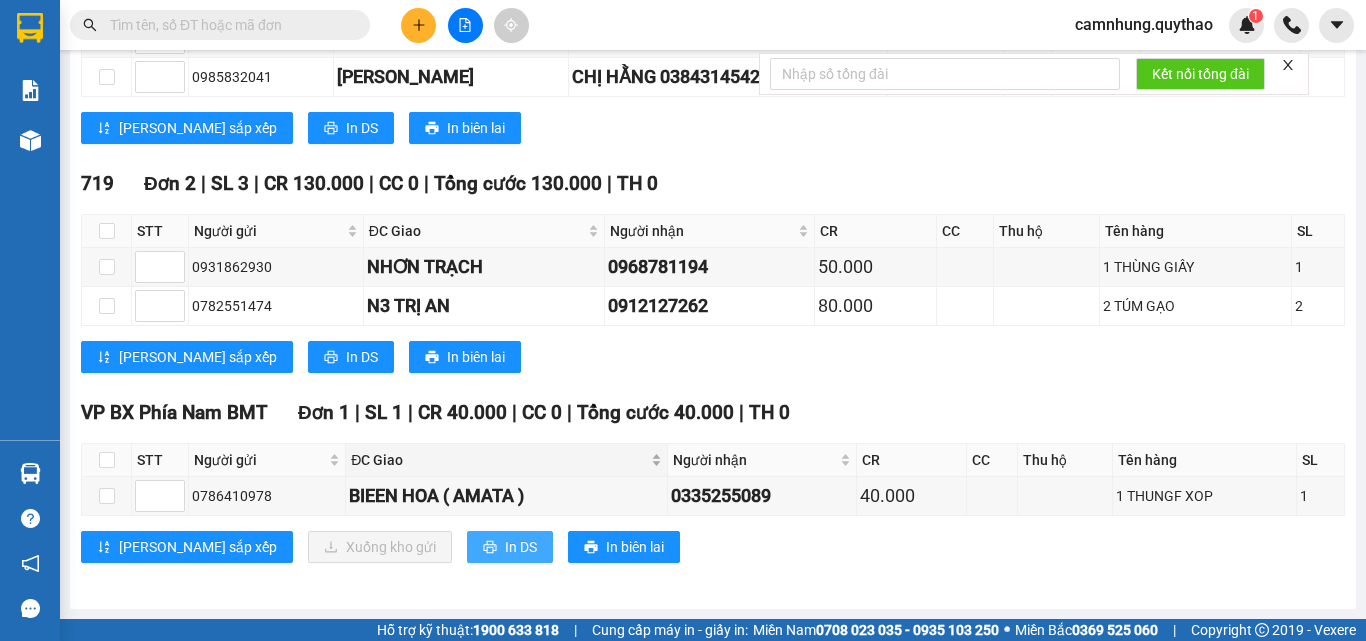scroll, scrollTop: 0, scrollLeft: 0, axis: both 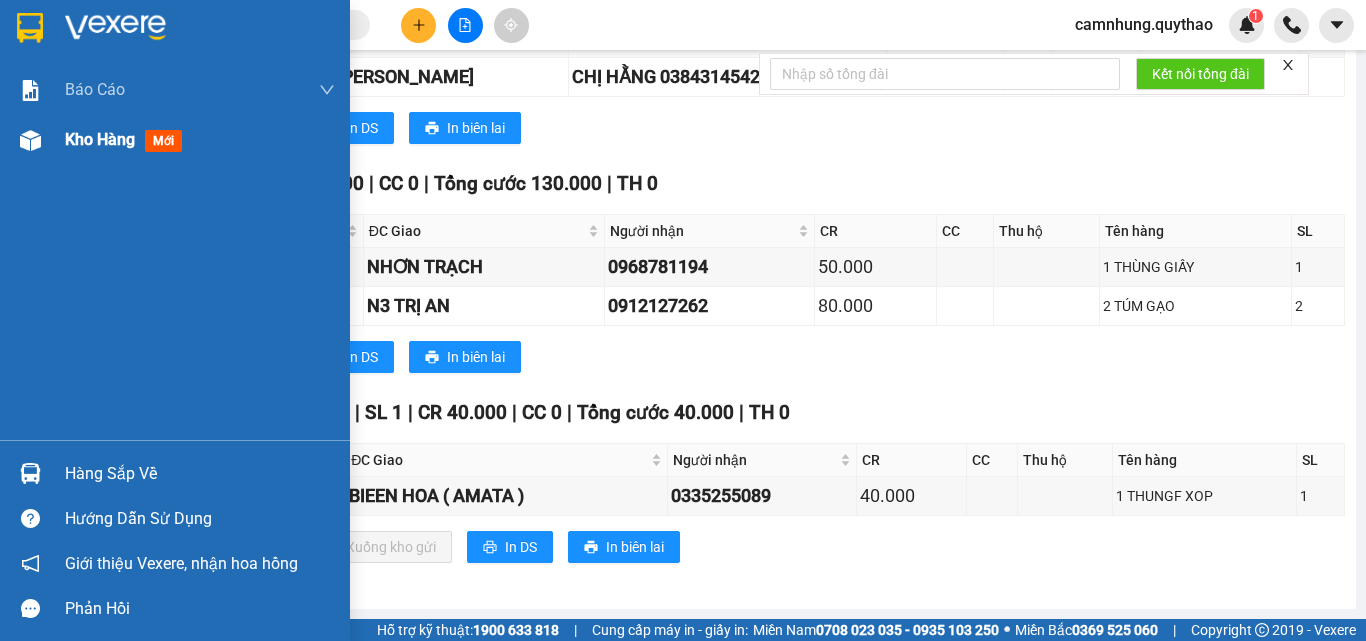 click on "Kho hàng mới" at bounding box center (200, 140) 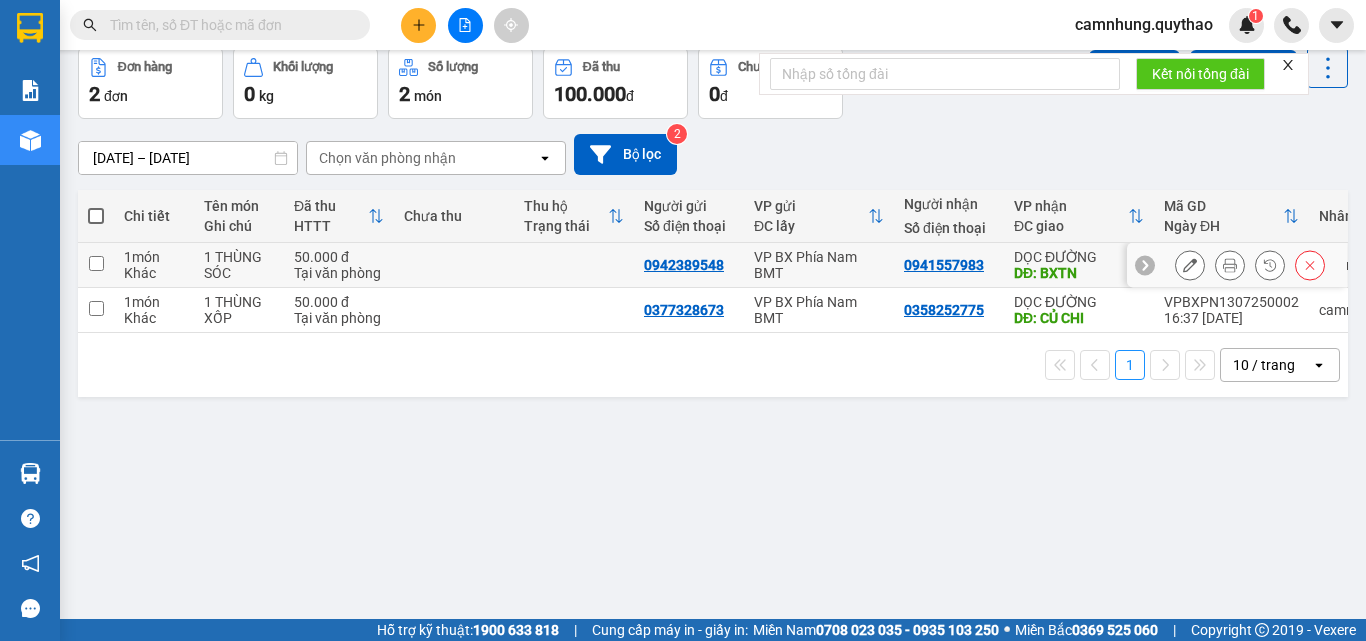 click on "1 THÙNG SÓC" at bounding box center [239, 265] 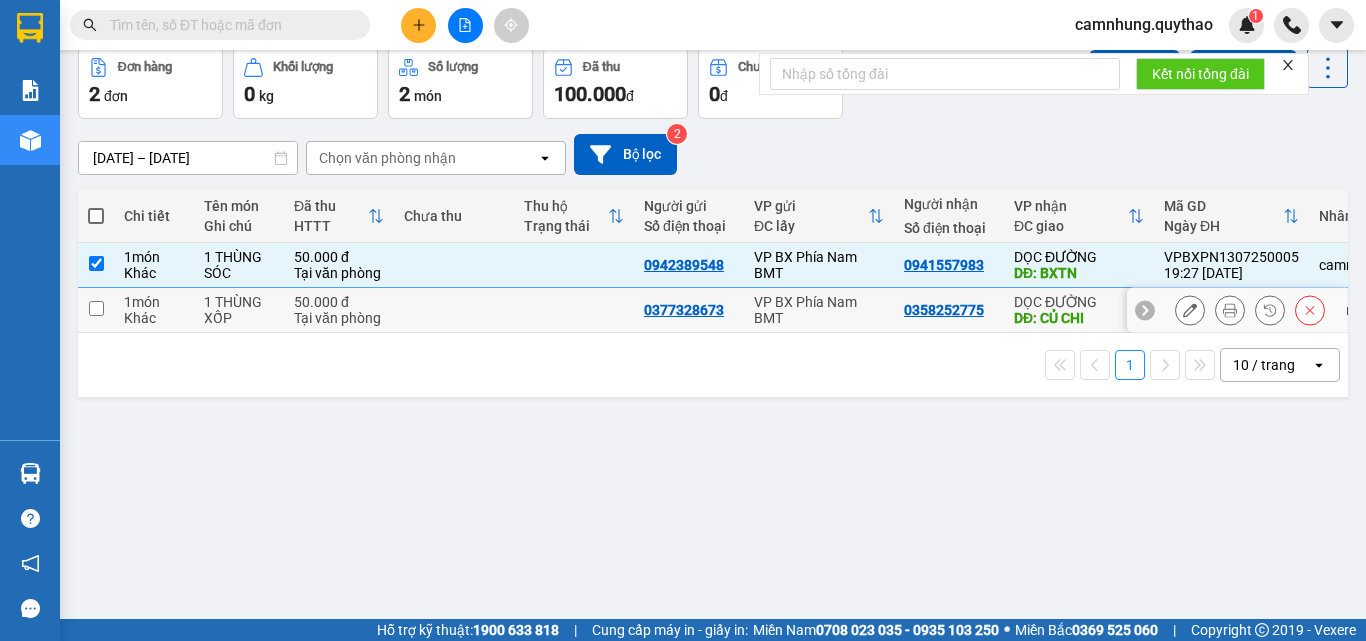 drag, startPoint x: 244, startPoint y: 376, endPoint x: 281, endPoint y: 365, distance: 38.600517 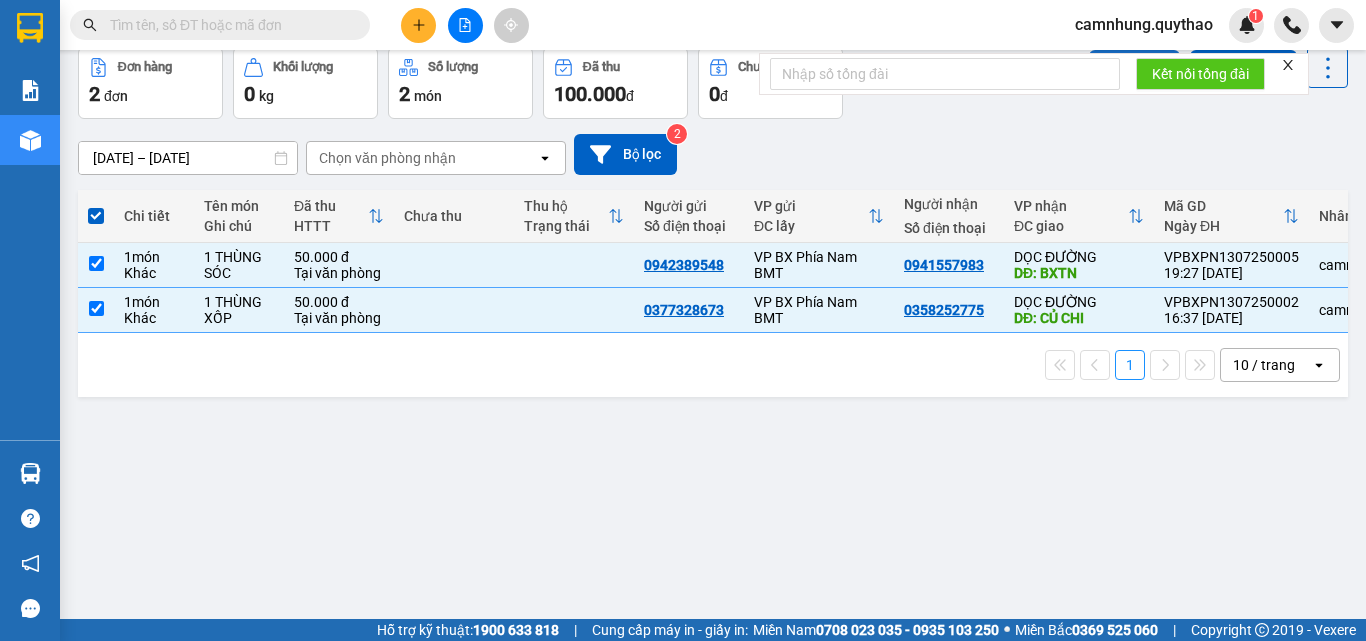 click on "Lên hàng" at bounding box center (1134, 68) 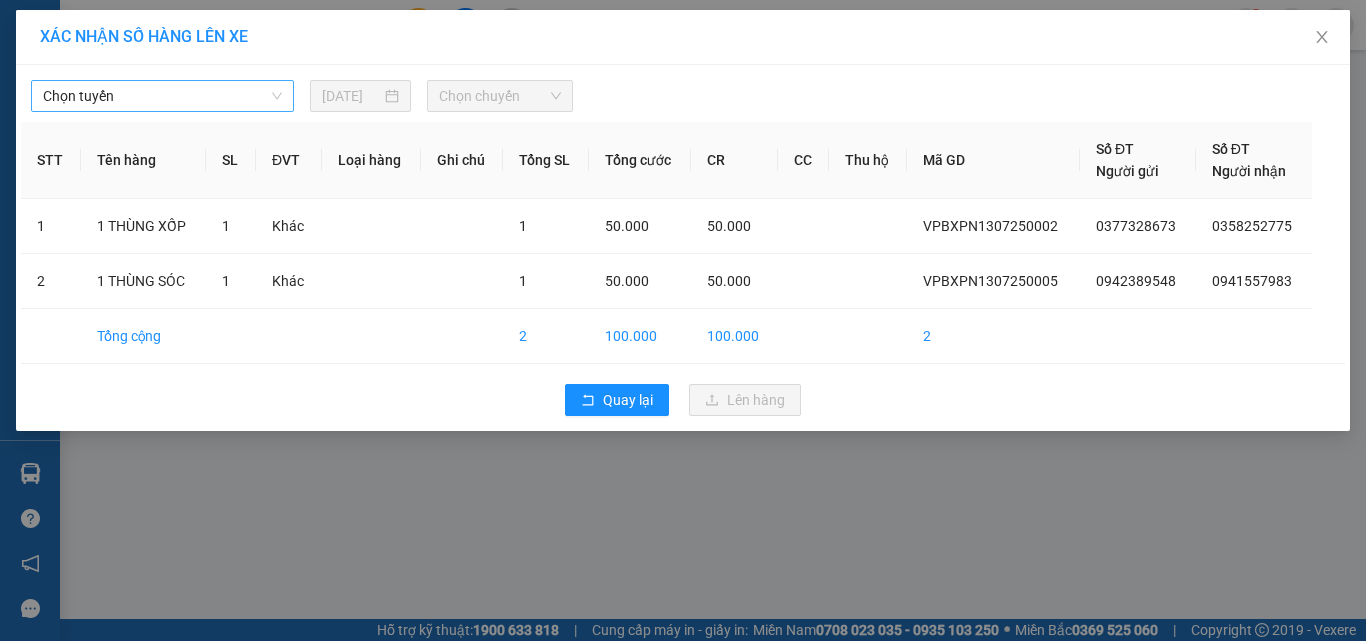 click on "Chọn tuyến" at bounding box center (162, 96) 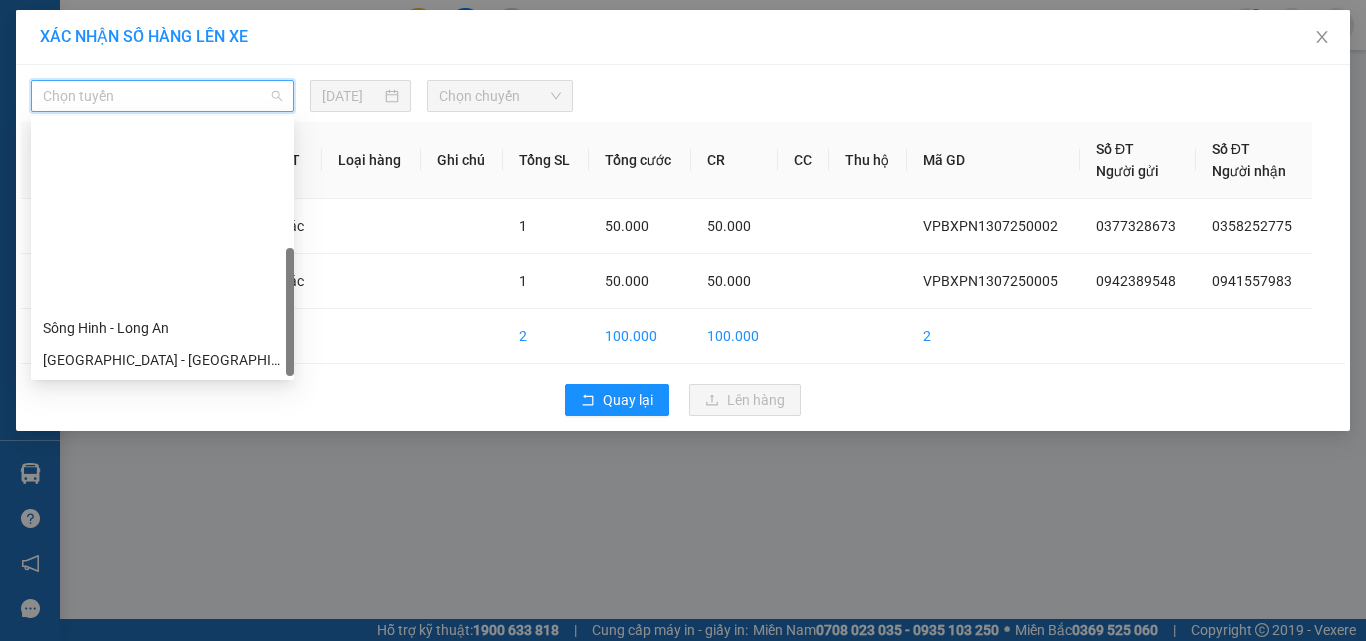click on "[GEOGRAPHIC_DATA] - [GEOGRAPHIC_DATA]" at bounding box center (162, 488) 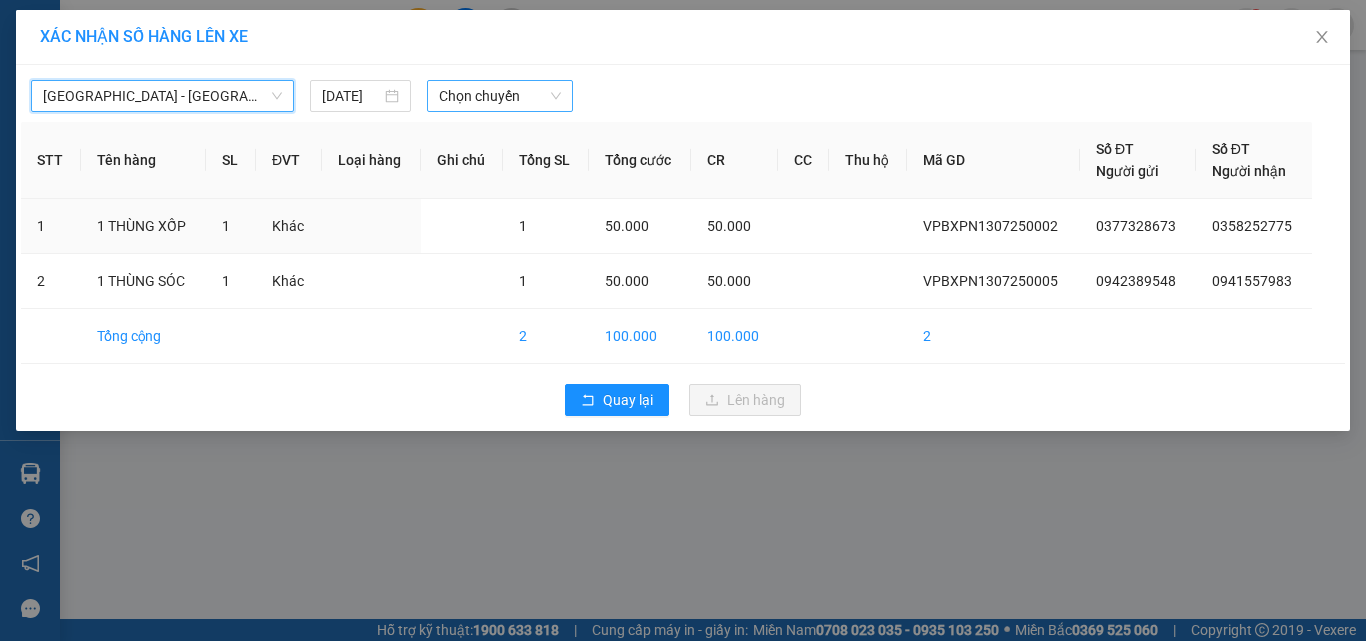 click on "Chọn chuyến" at bounding box center (500, 96) 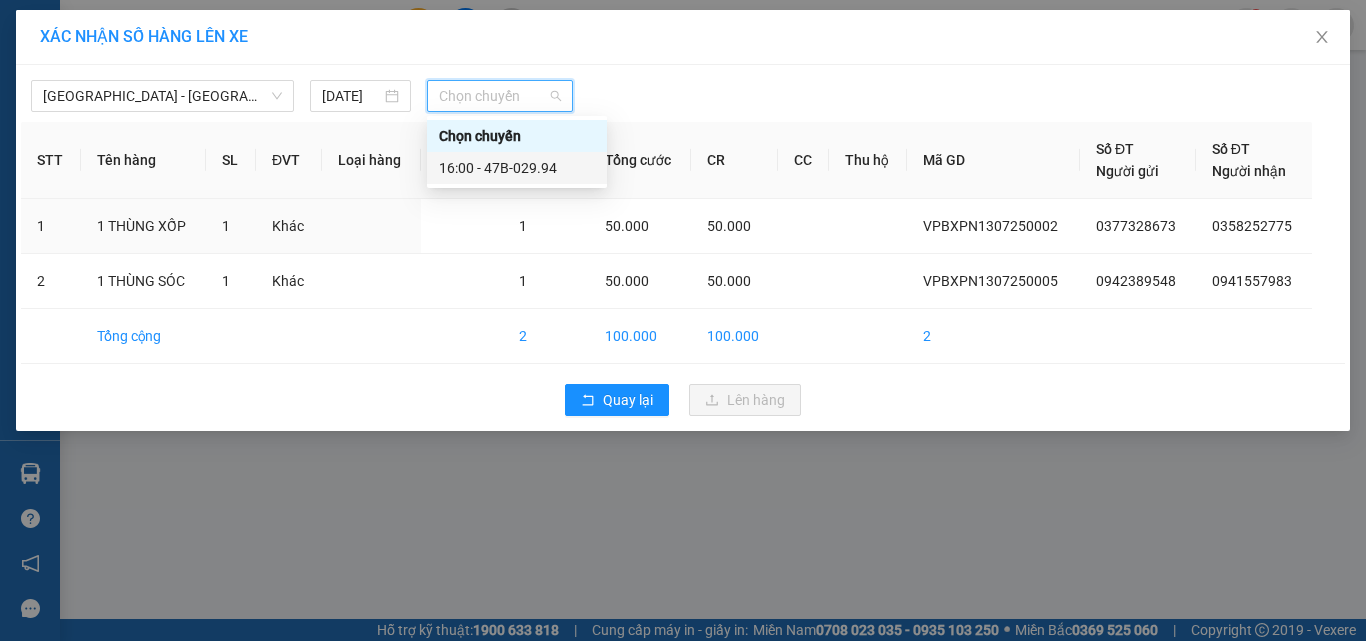 click on "16:00     - 47B-029.94" at bounding box center (517, 168) 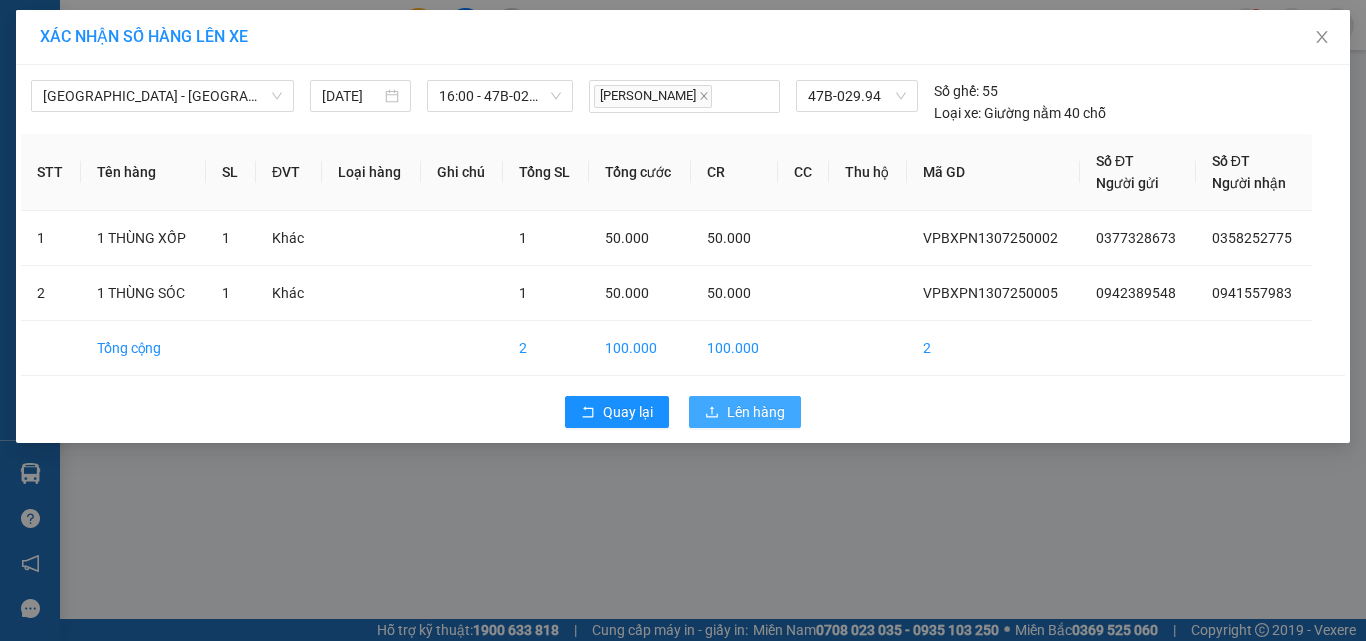 click on "Lên hàng" at bounding box center [745, 412] 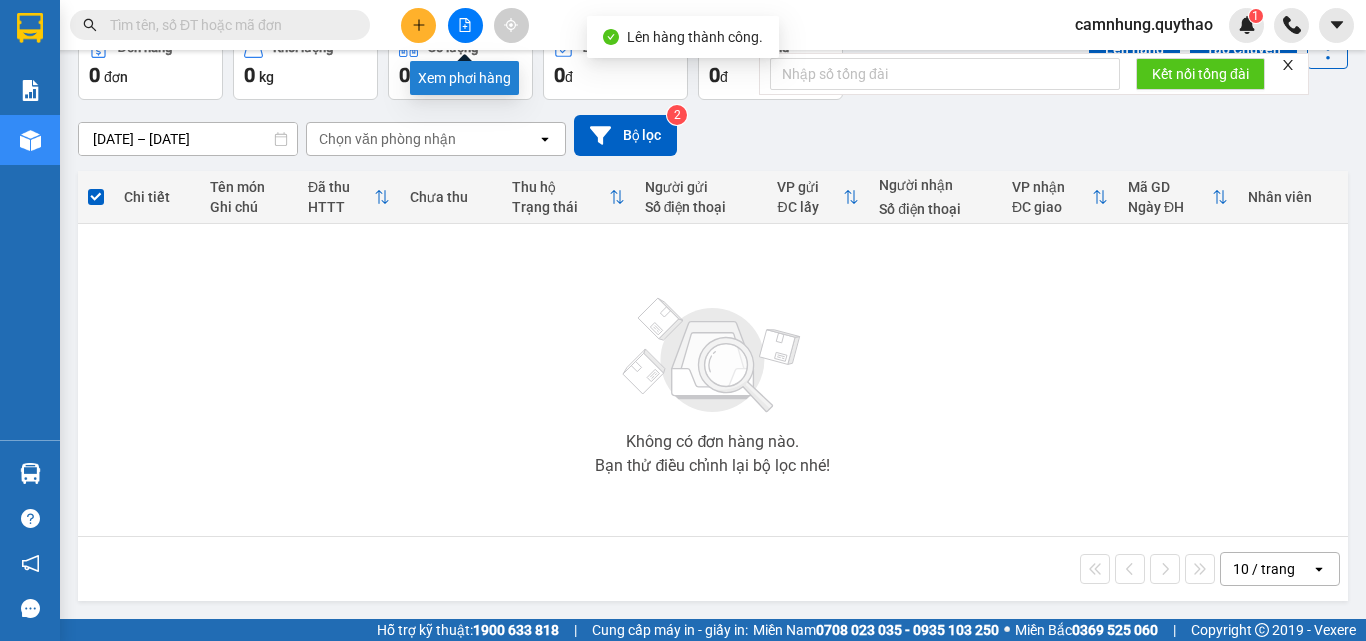 click 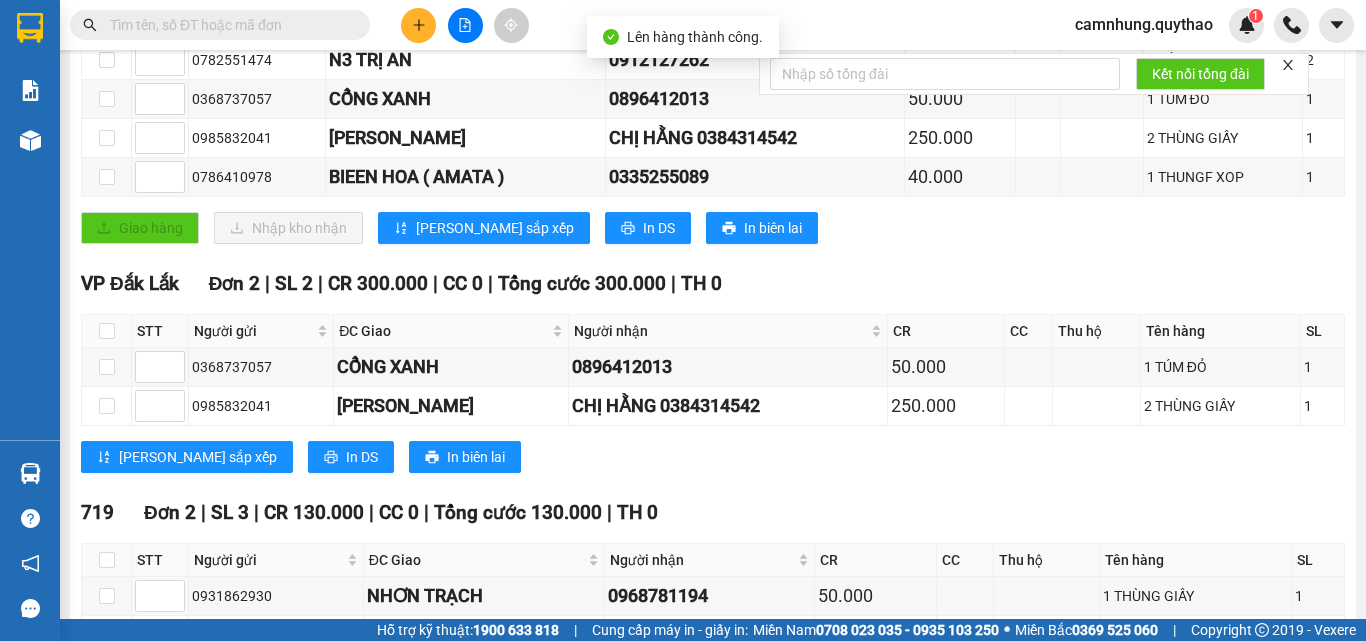 click on "BX Xuân Lộc - [GEOGRAPHIC_DATA]" at bounding box center (221, -347) 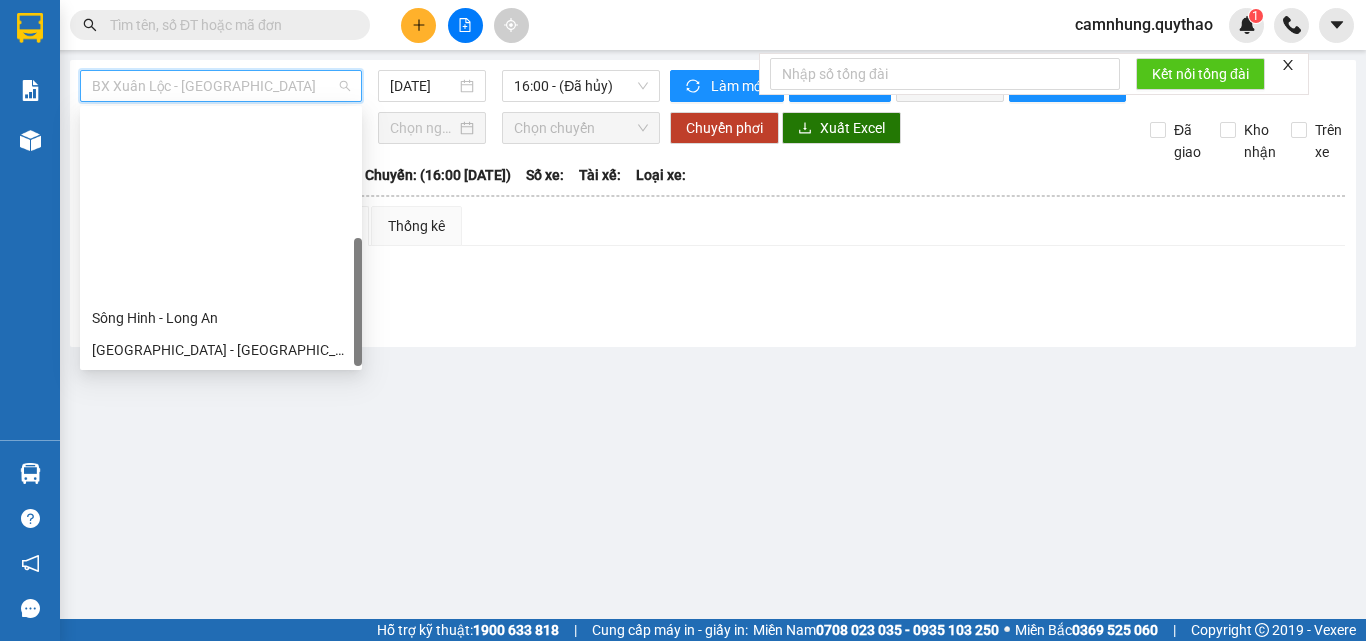 click on "[GEOGRAPHIC_DATA] - [GEOGRAPHIC_DATA]" at bounding box center (221, 478) 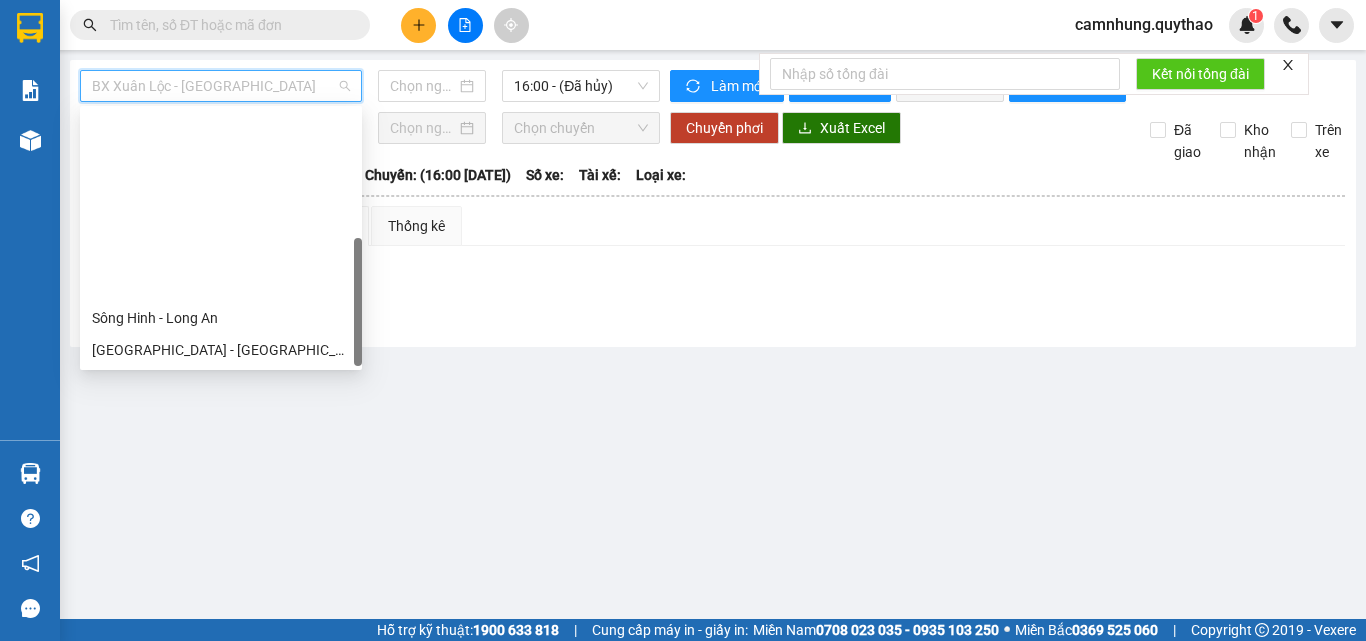 type on "[DATE]" 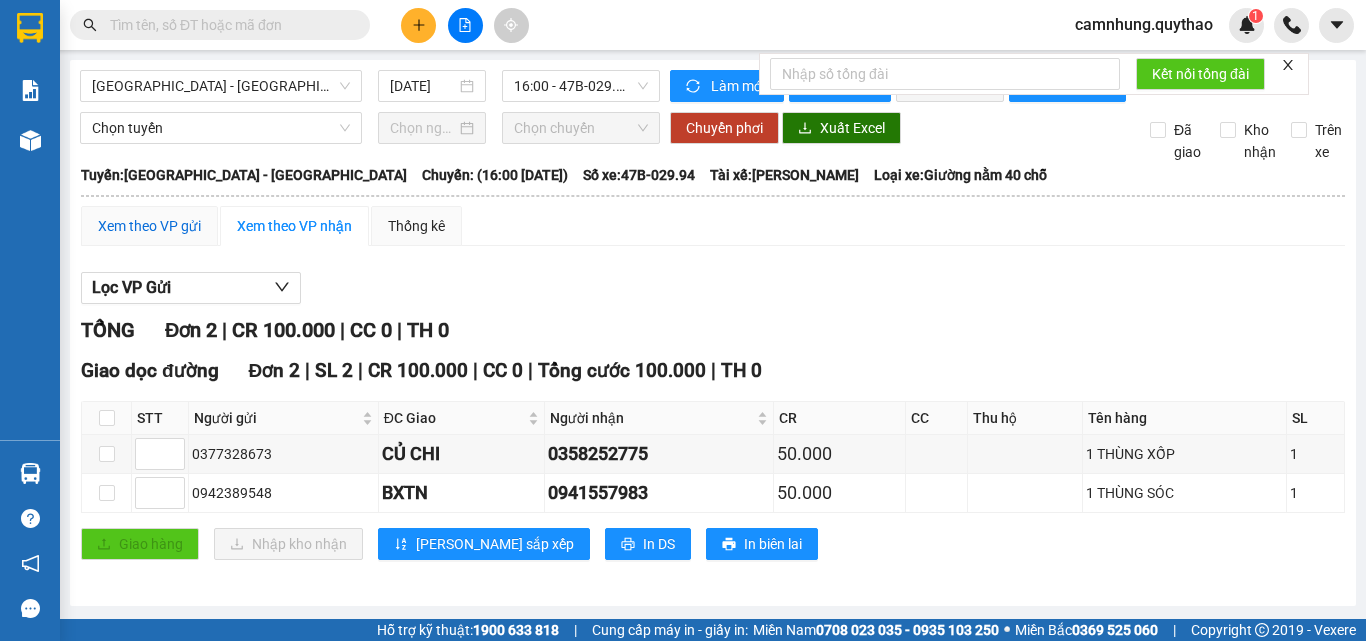 click on "Xem theo VP gửi" at bounding box center (149, 226) 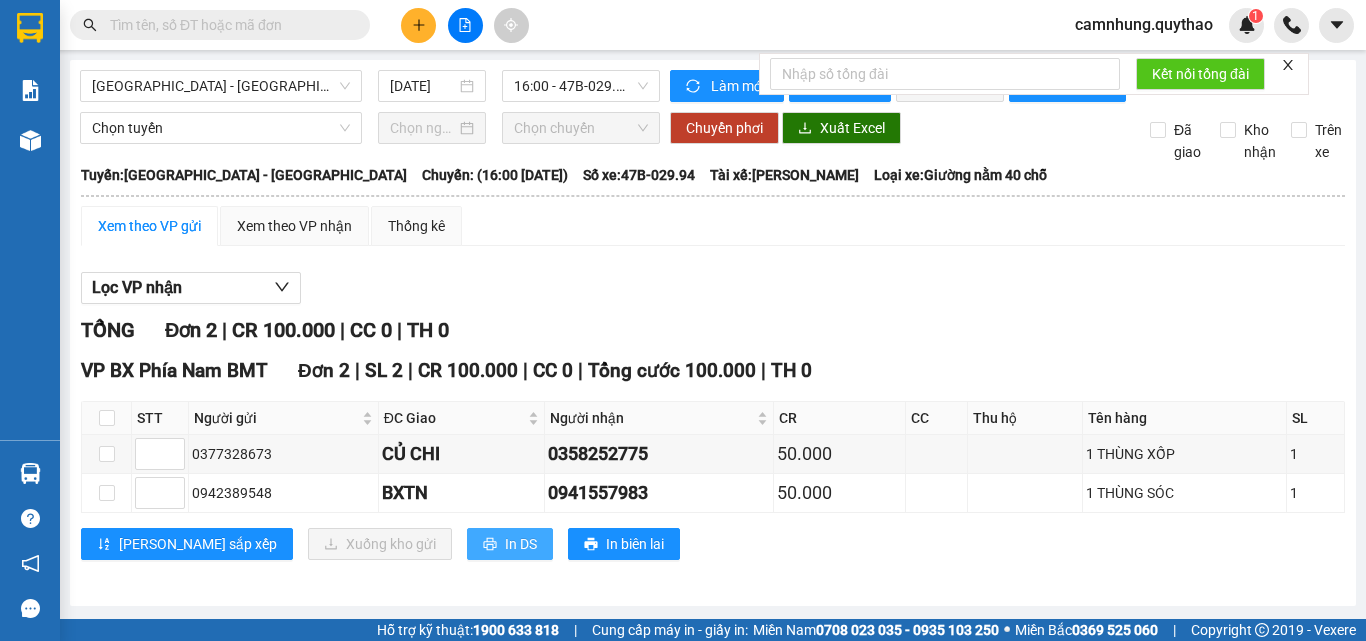 click on "In DS" at bounding box center [510, 544] 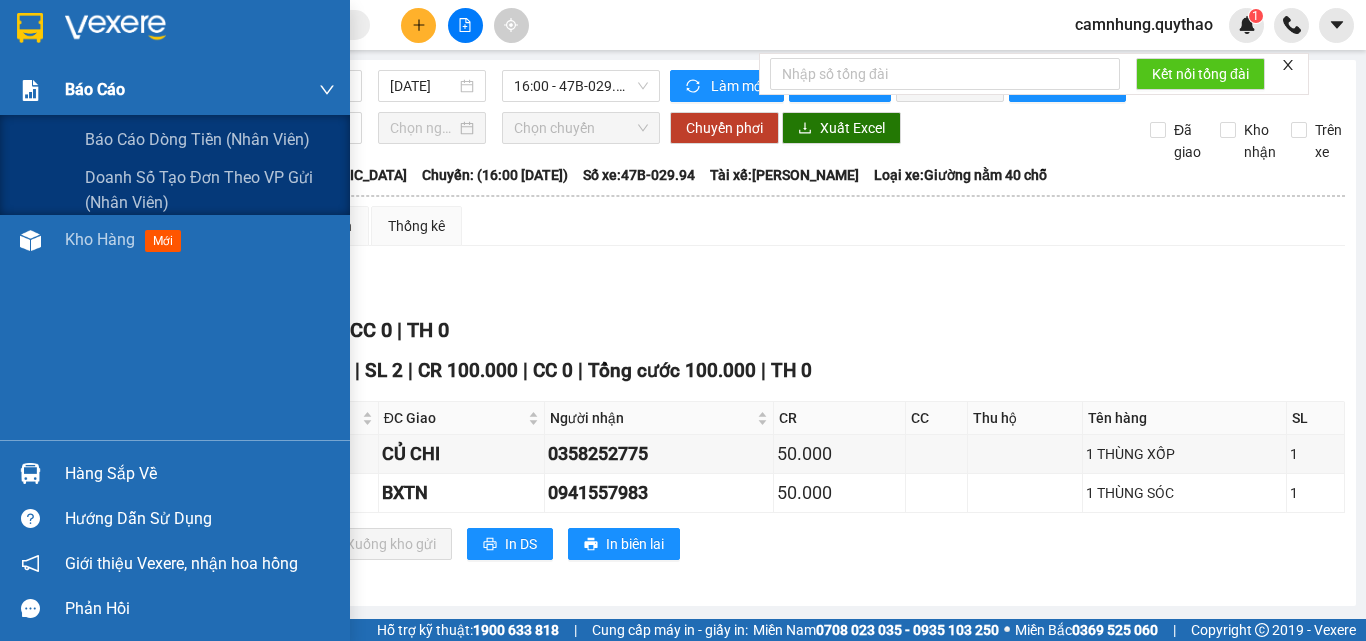 click on "Báo cáo" at bounding box center (95, 89) 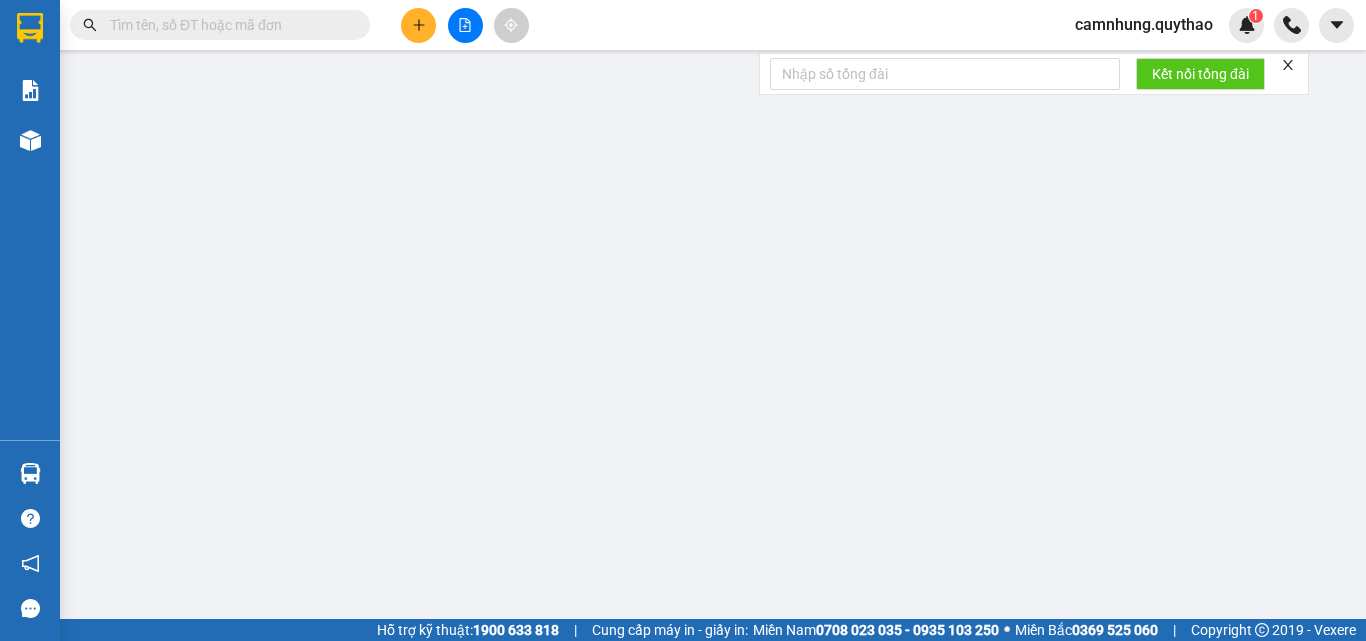 click 